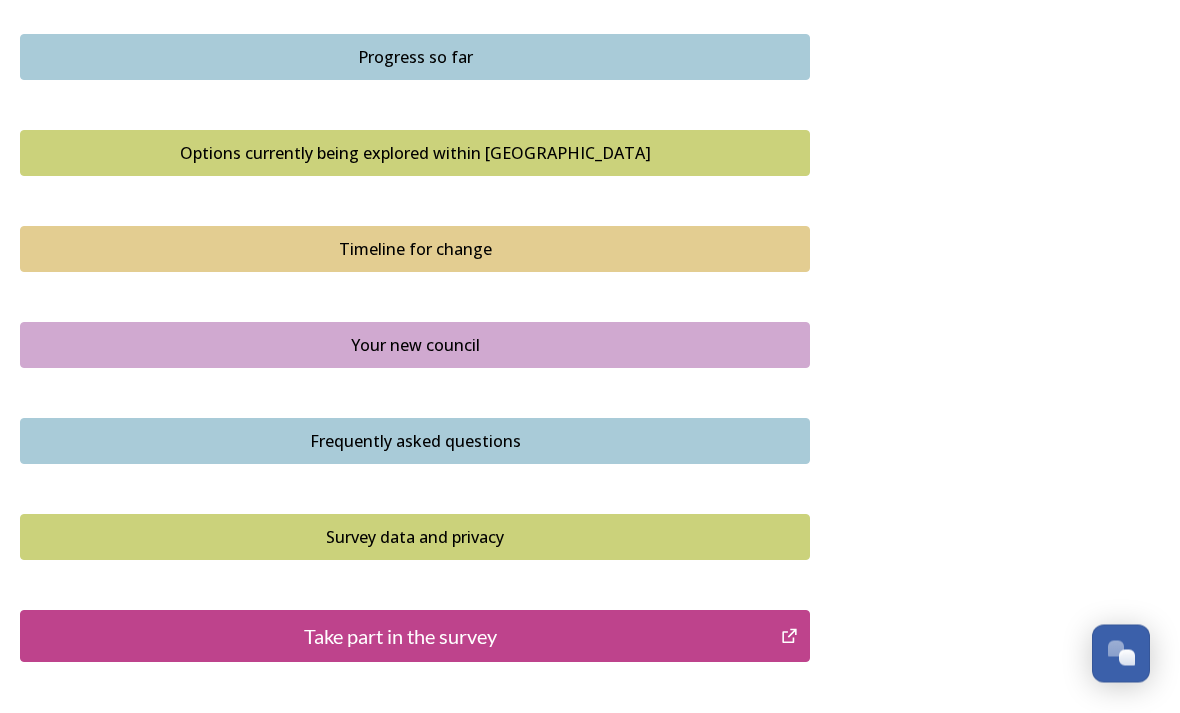 scroll, scrollTop: 1376, scrollLeft: 0, axis: vertical 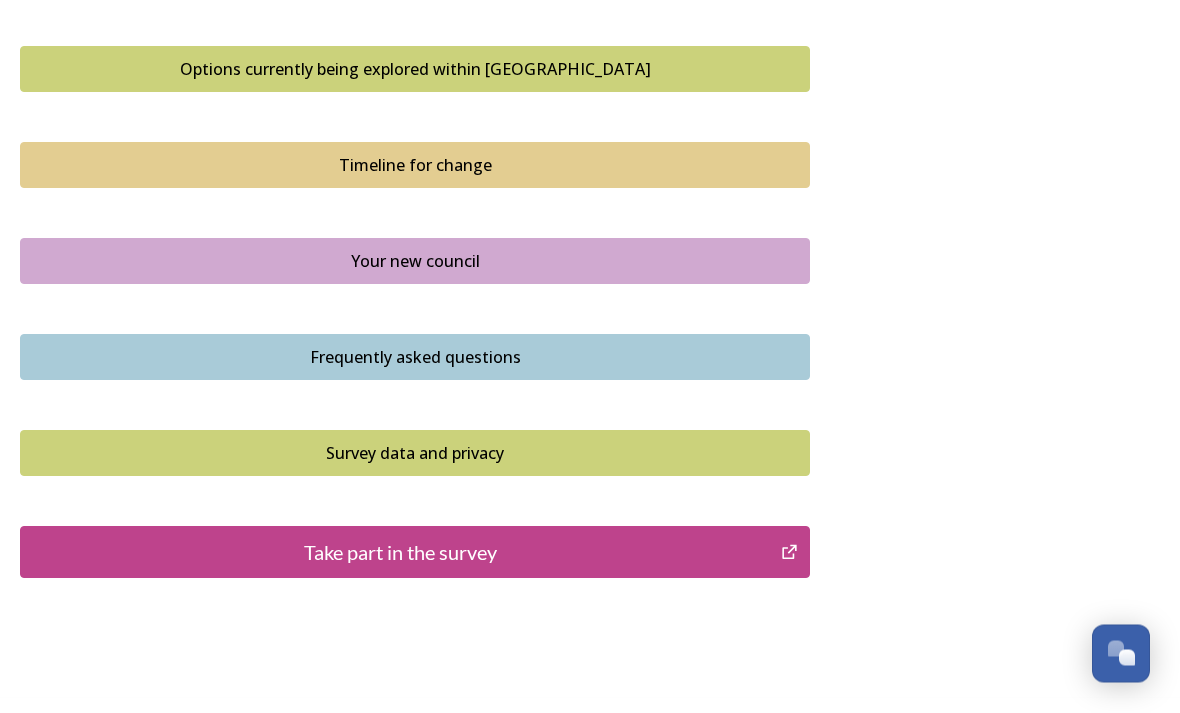 click on "Take part in the survey" at bounding box center (400, 553) 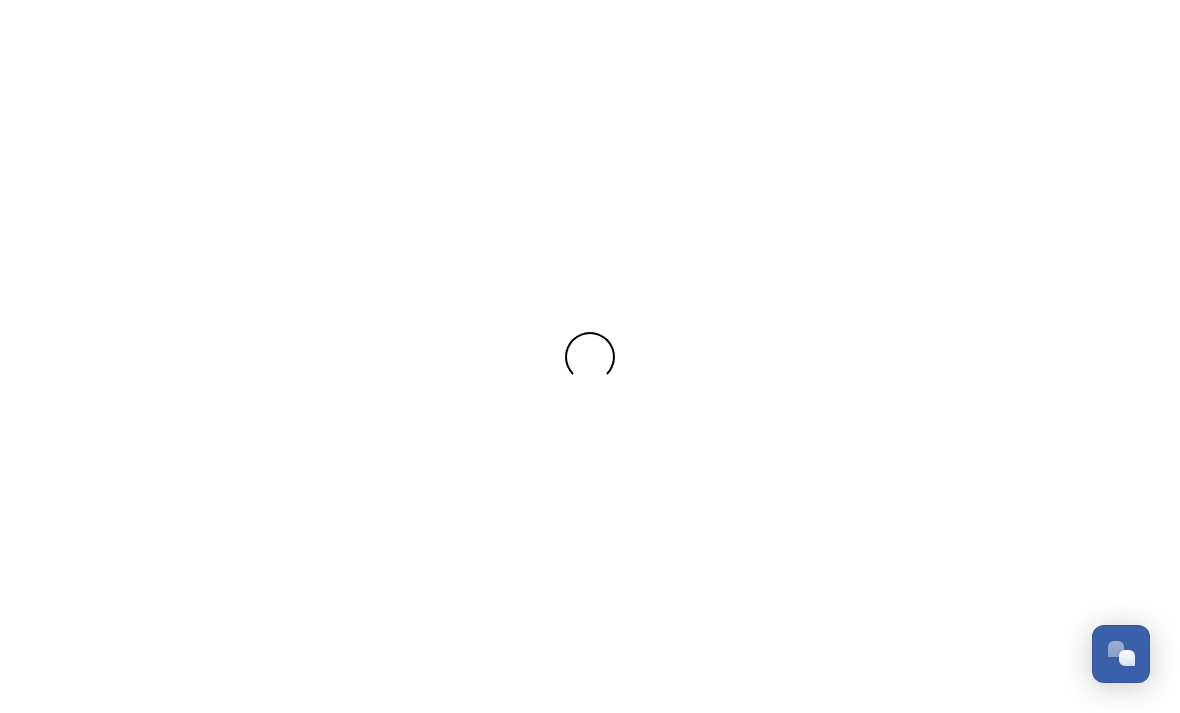 scroll, scrollTop: 0, scrollLeft: 0, axis: both 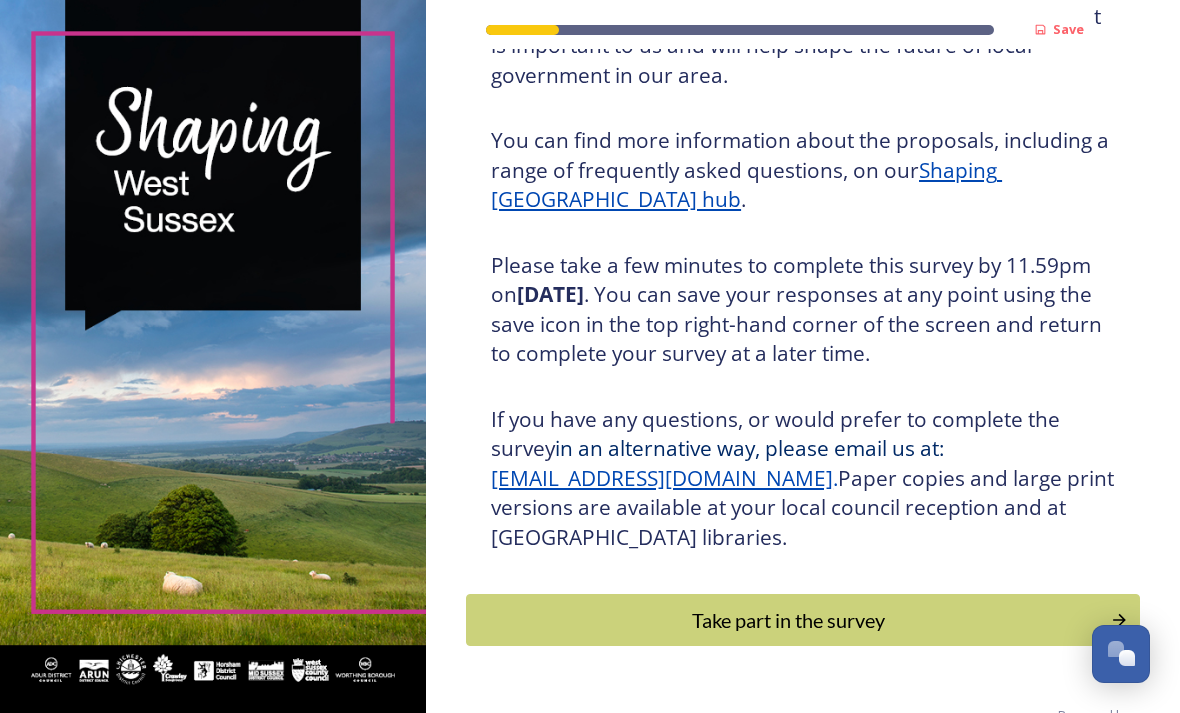 click on "Take part in the survey" at bounding box center [788, 620] 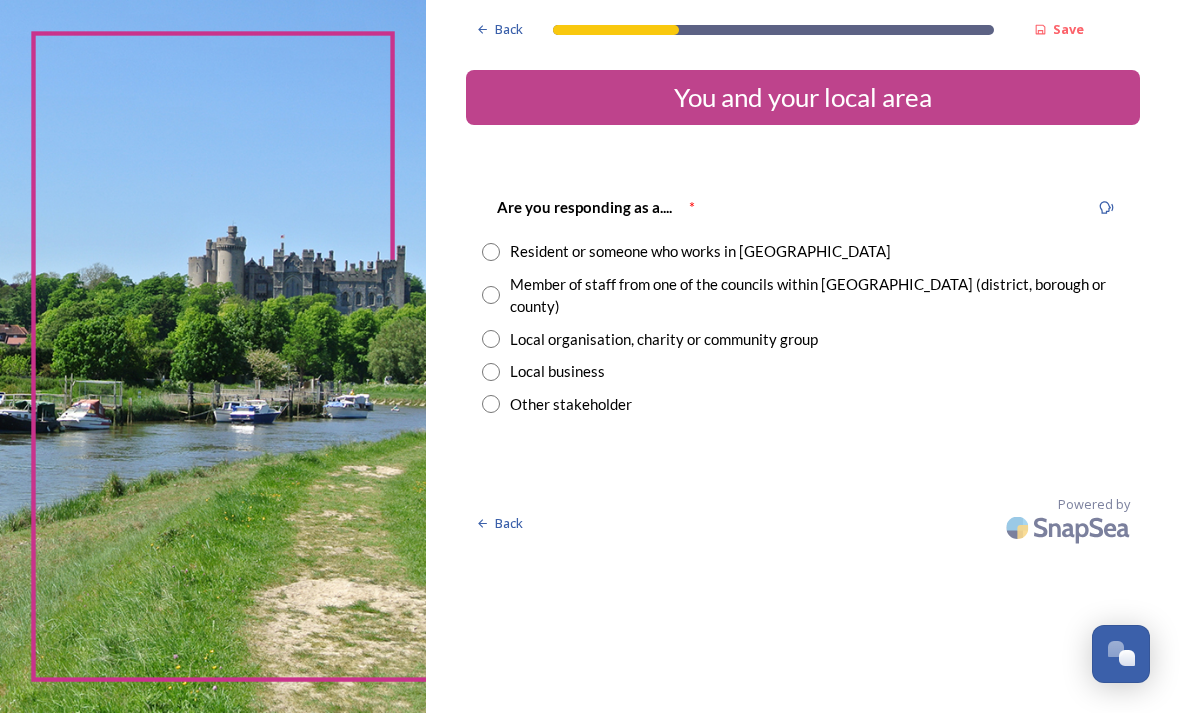 click at bounding box center (491, 252) 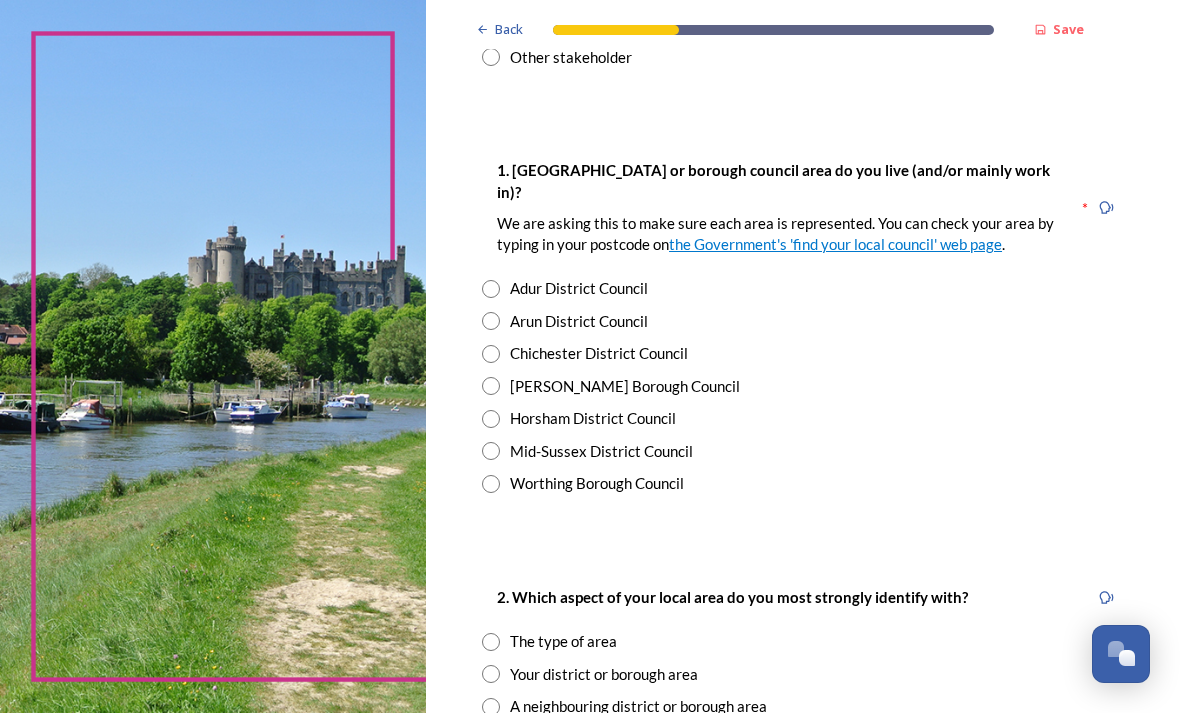 scroll, scrollTop: 347, scrollLeft: 0, axis: vertical 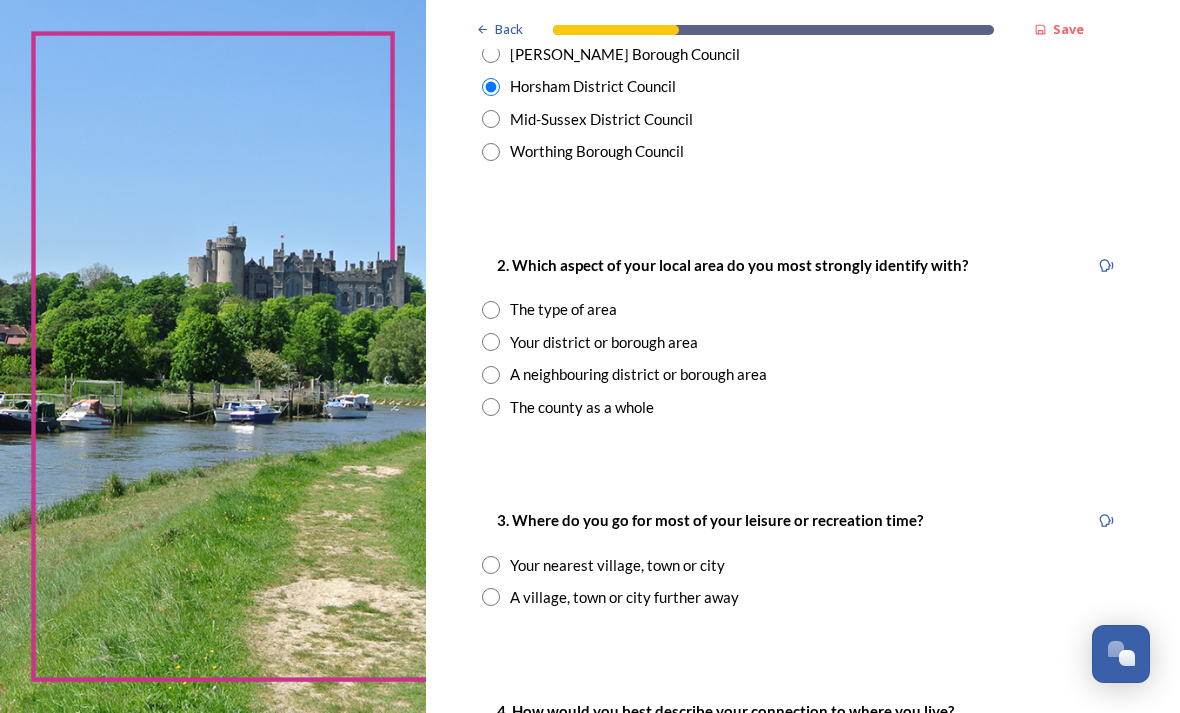 click at bounding box center [491, 565] 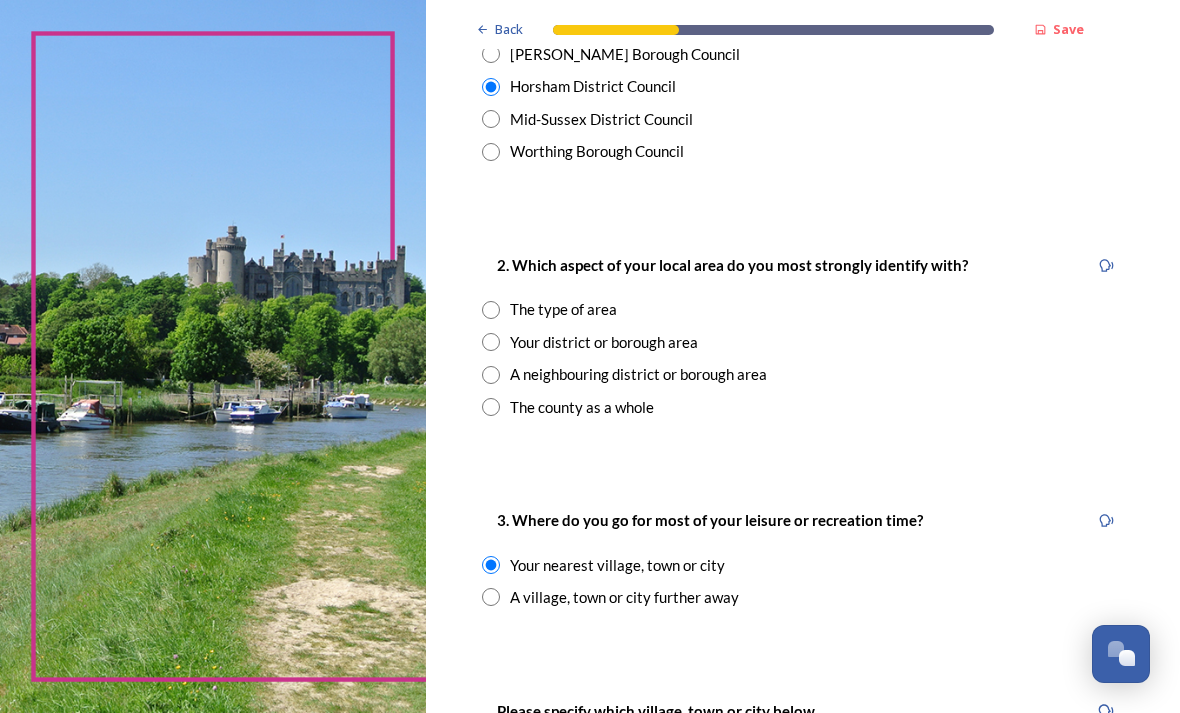 click at bounding box center (491, 310) 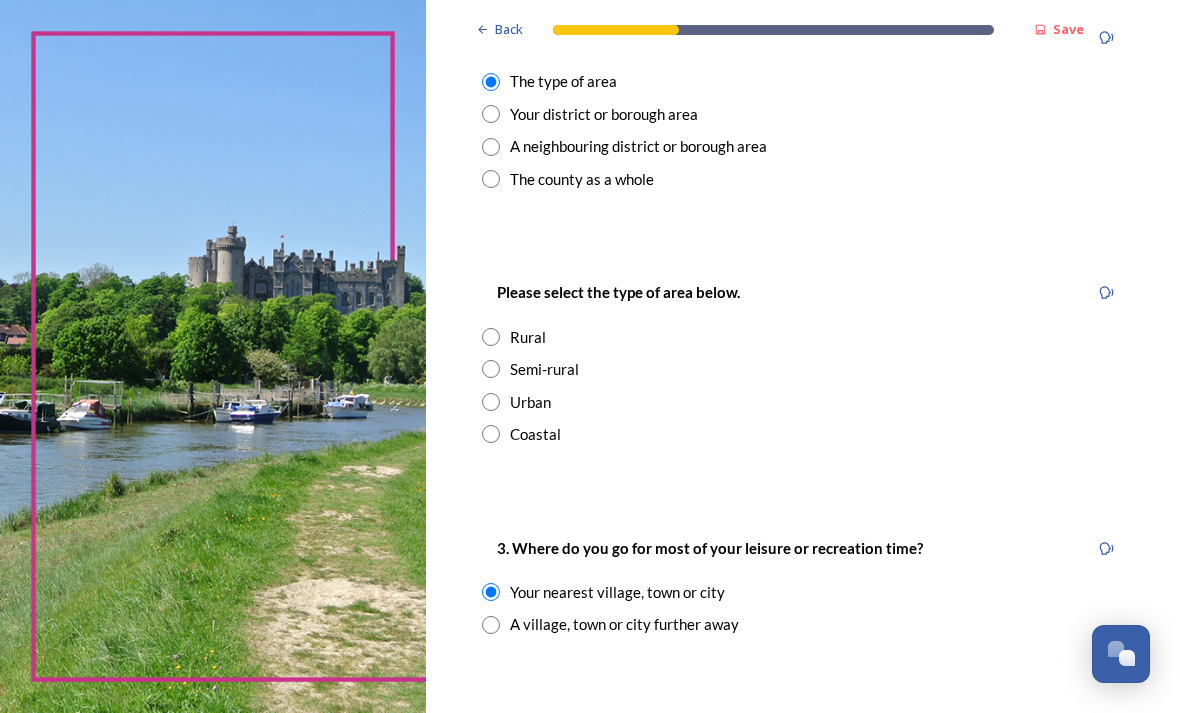 scroll, scrollTop: 906, scrollLeft: 0, axis: vertical 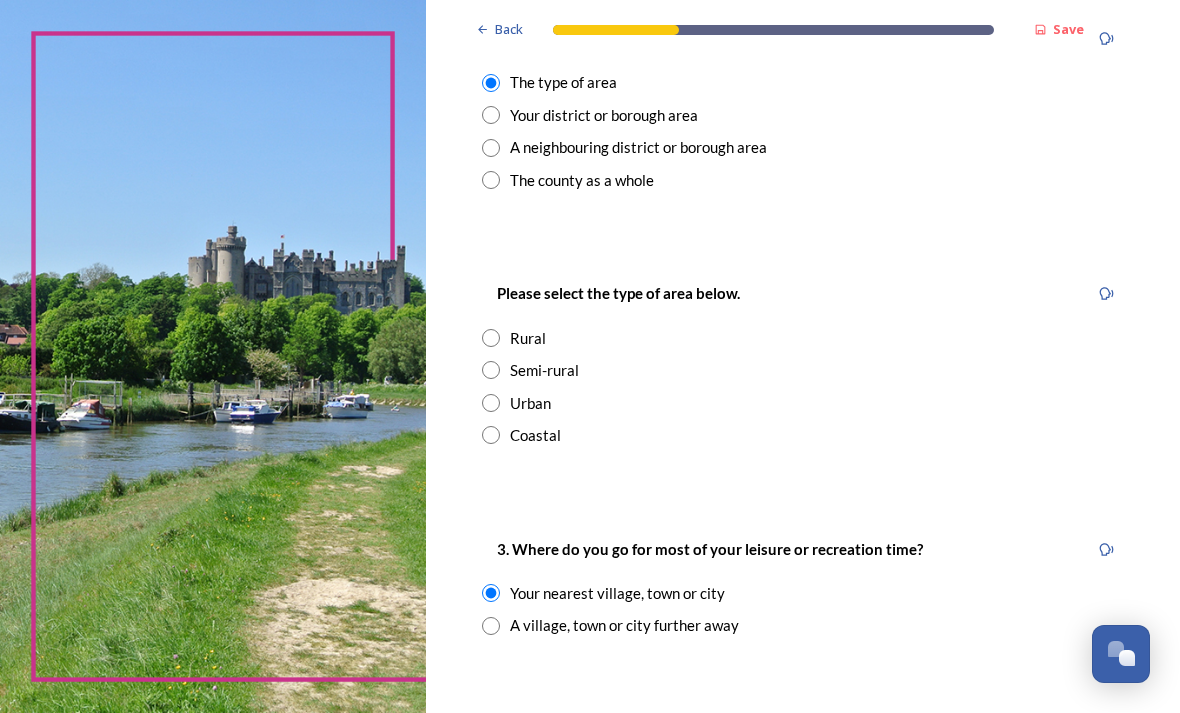 click at bounding box center (491, 370) 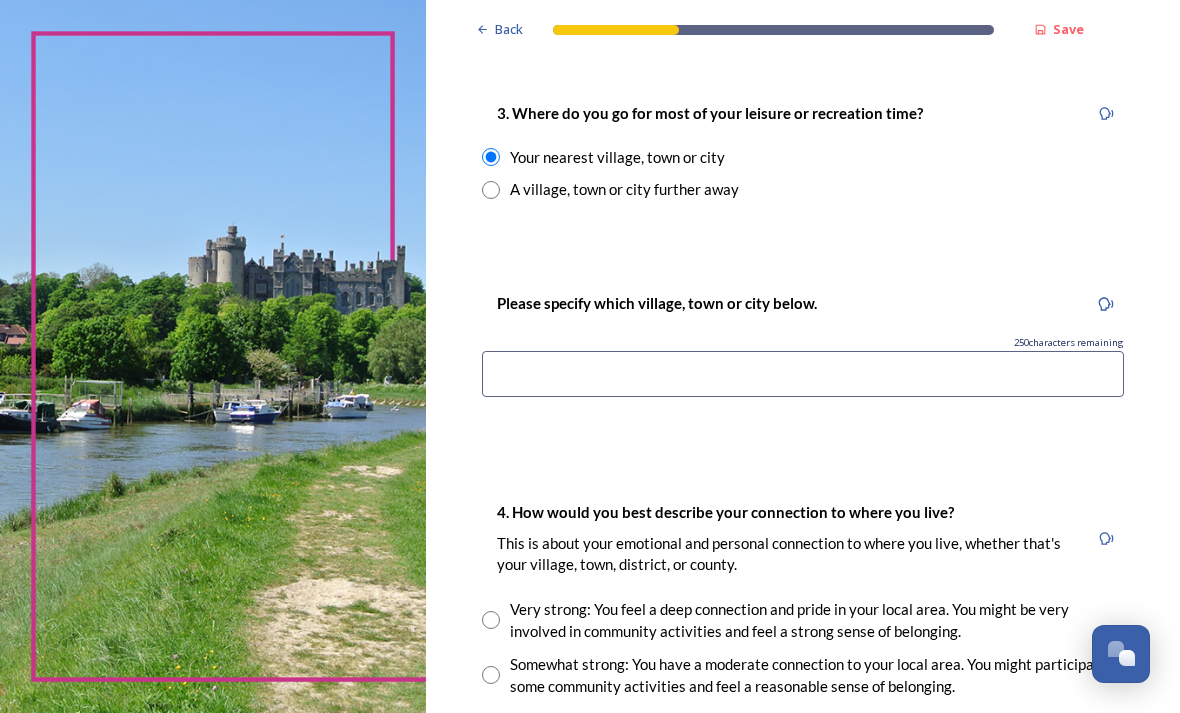 scroll, scrollTop: 1342, scrollLeft: 0, axis: vertical 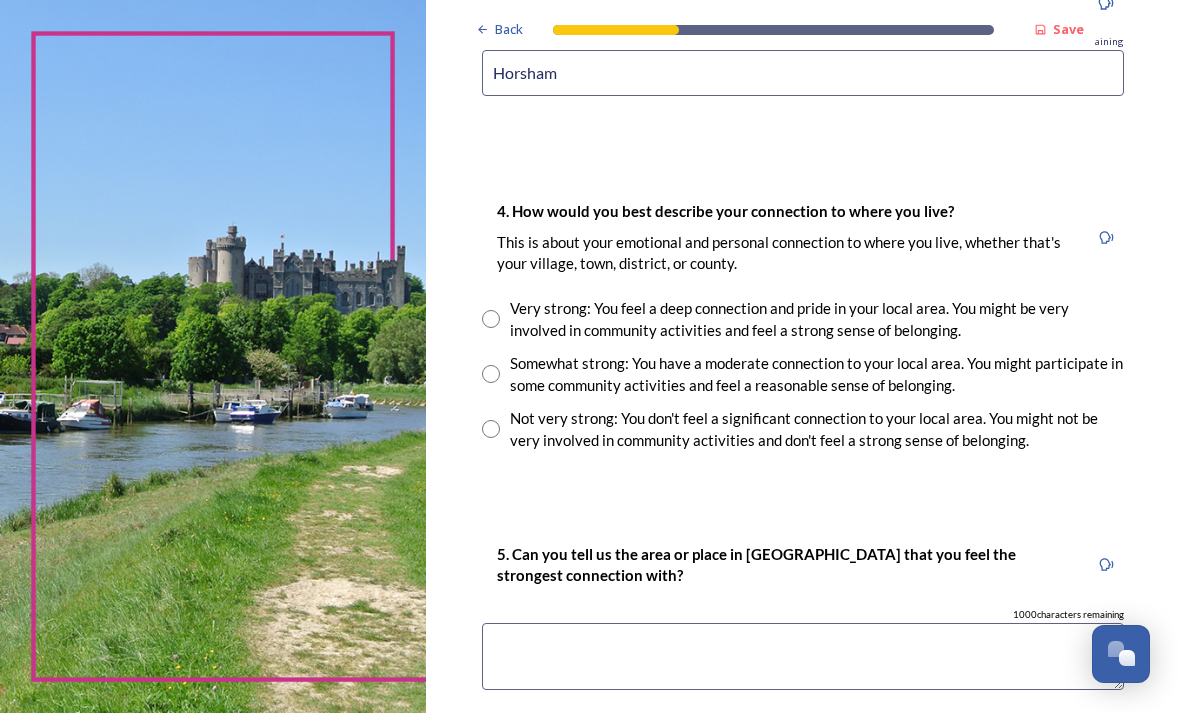 type on "Horsham" 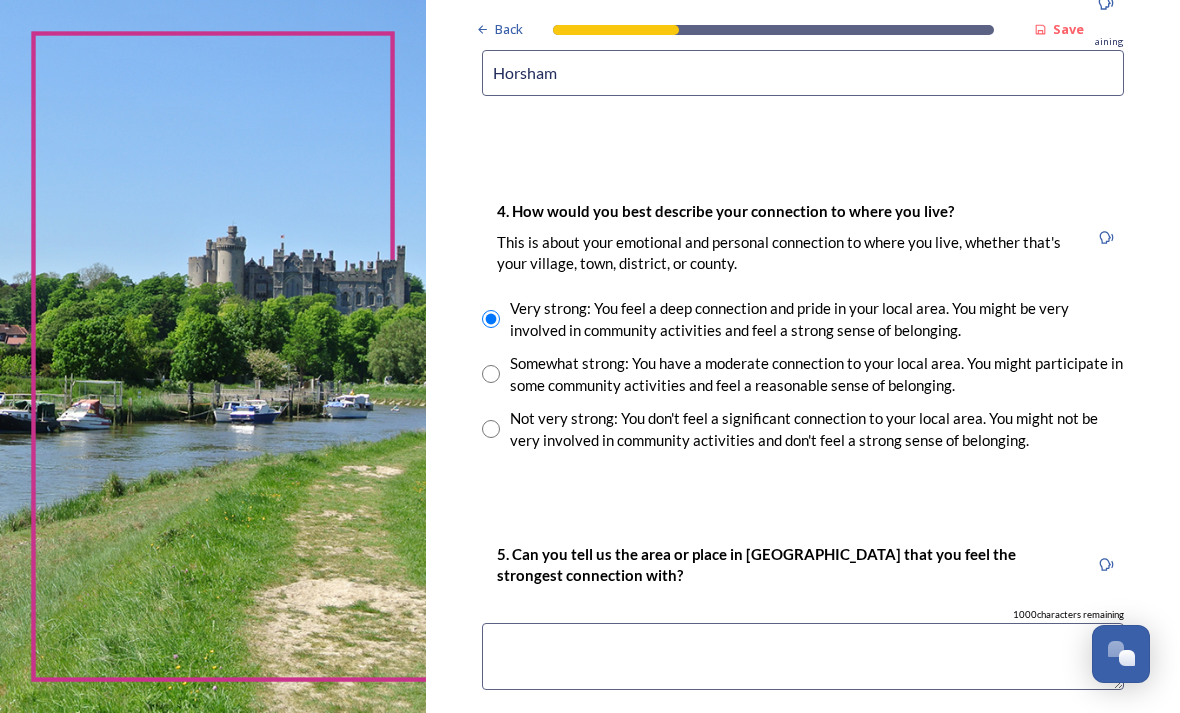 click at bounding box center (803, 656) 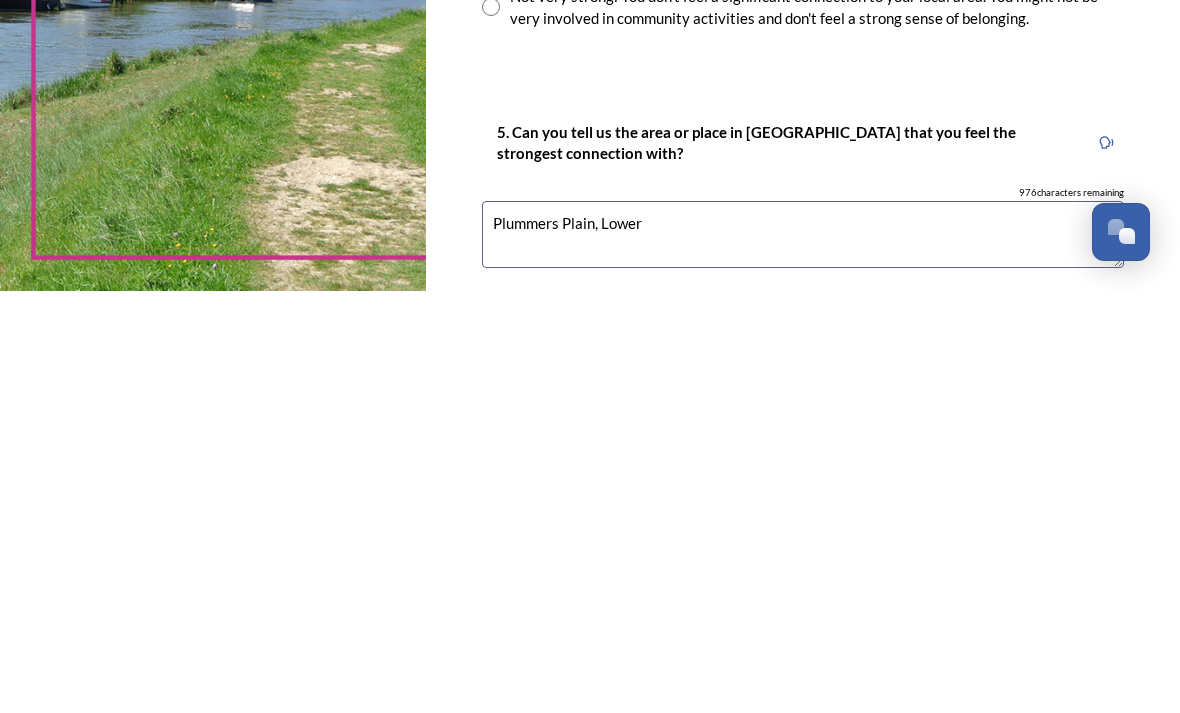 type on "Plummers Plain," 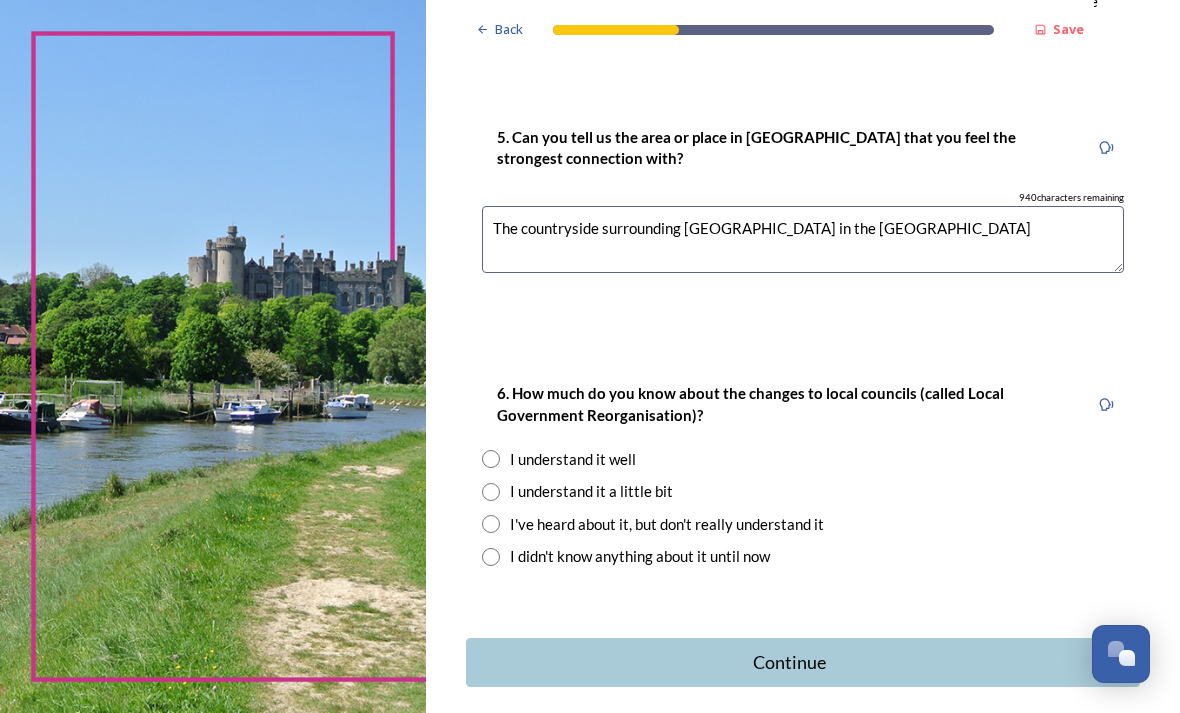 scroll, scrollTop: 2059, scrollLeft: 0, axis: vertical 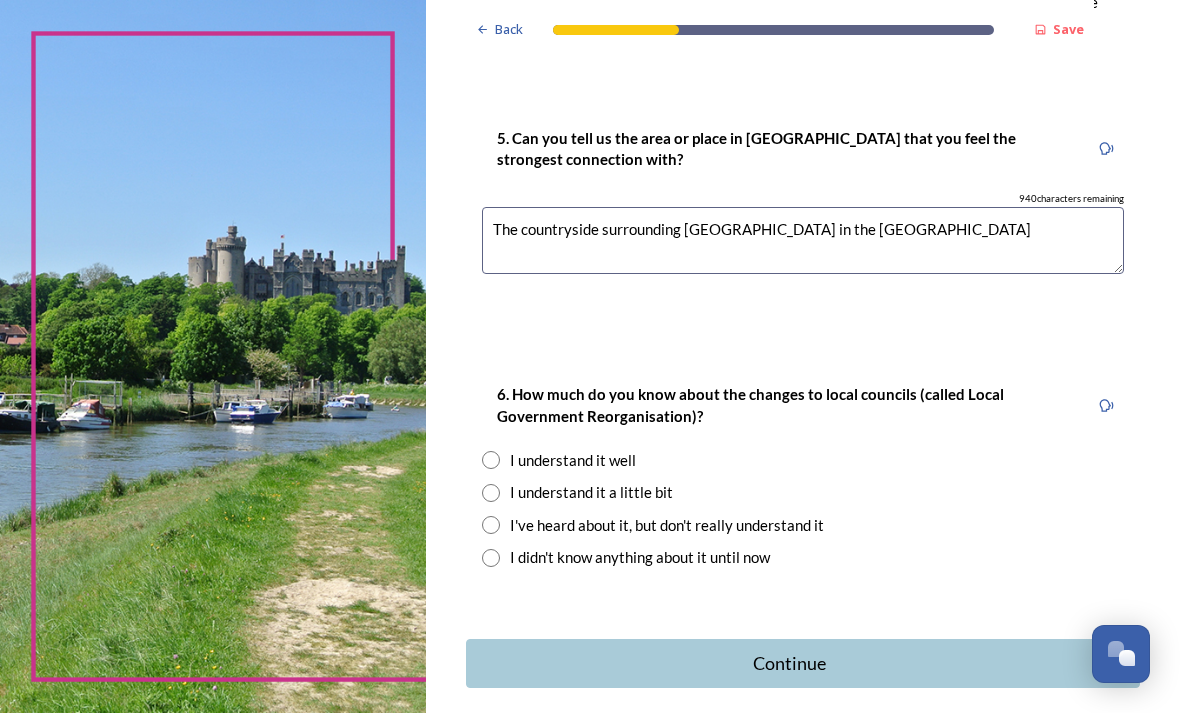 type on "The countryside surrounding [GEOGRAPHIC_DATA] in the [GEOGRAPHIC_DATA]" 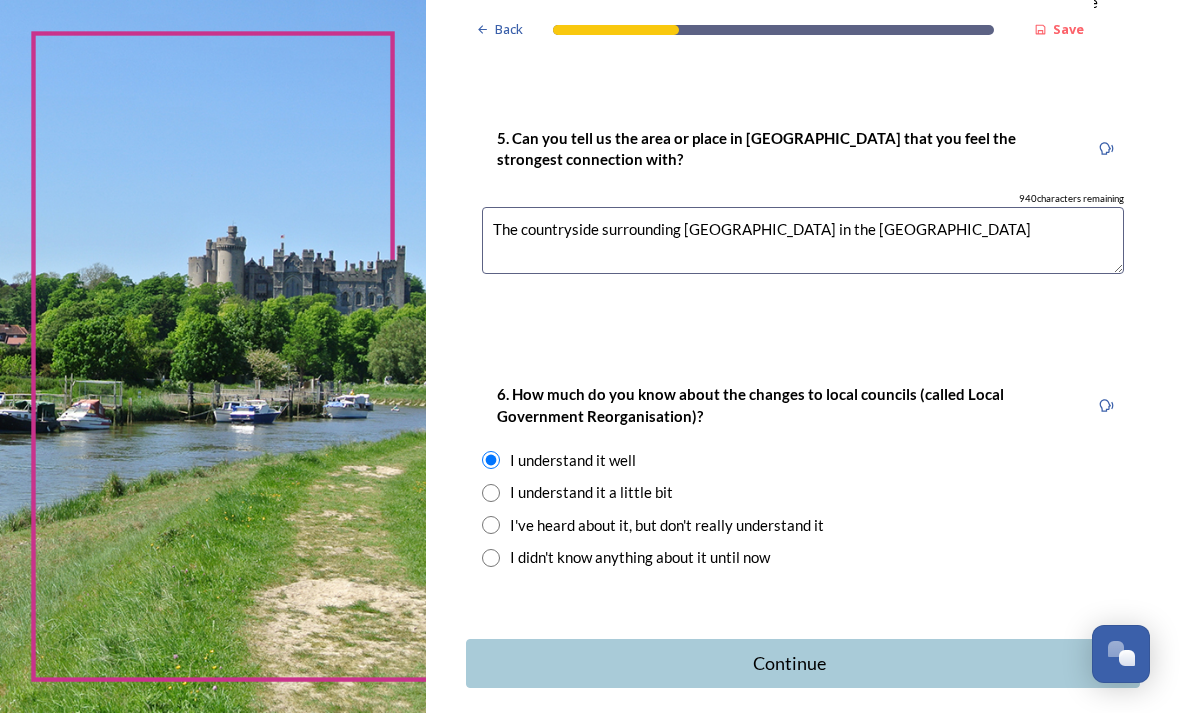 click on "Continue" at bounding box center [789, 663] 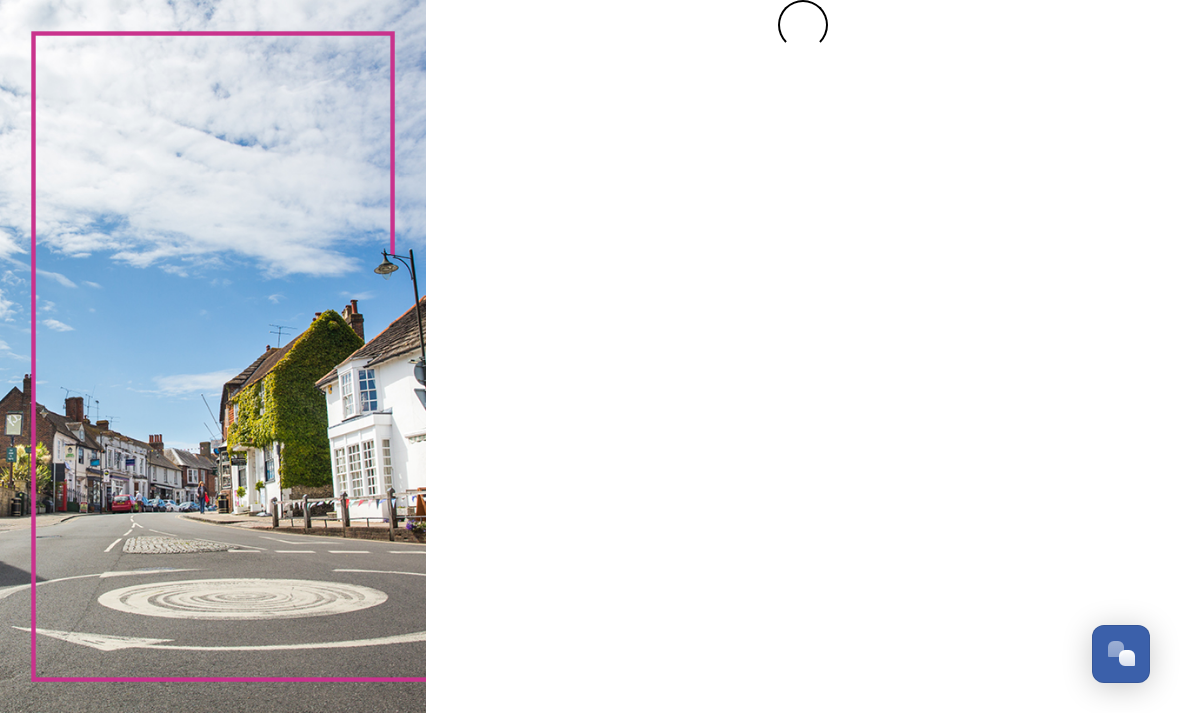 scroll, scrollTop: 0, scrollLeft: 0, axis: both 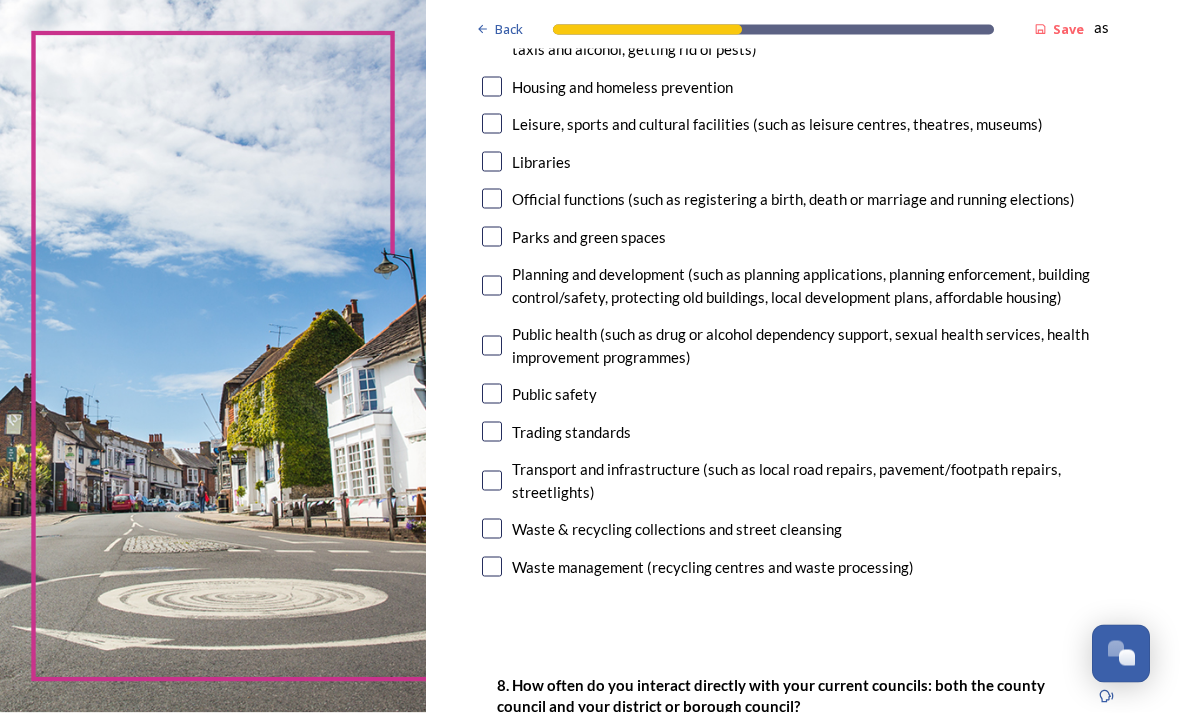 click at bounding box center (492, 286) 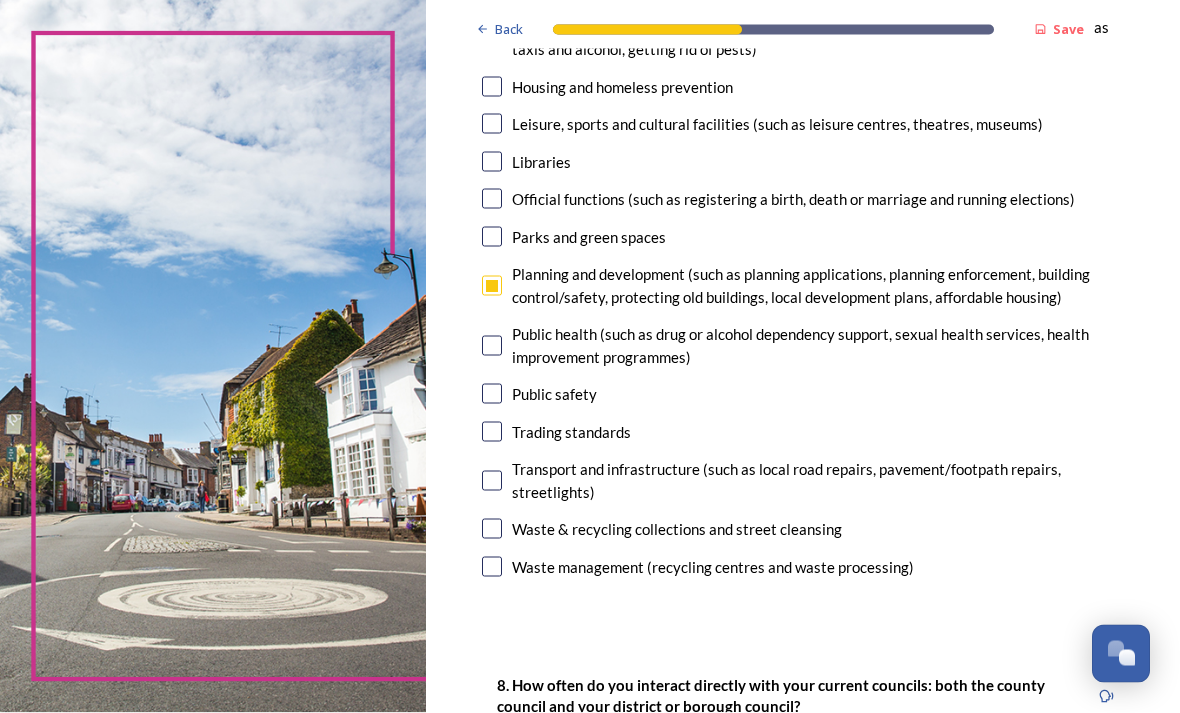 scroll, scrollTop: 0, scrollLeft: 0, axis: both 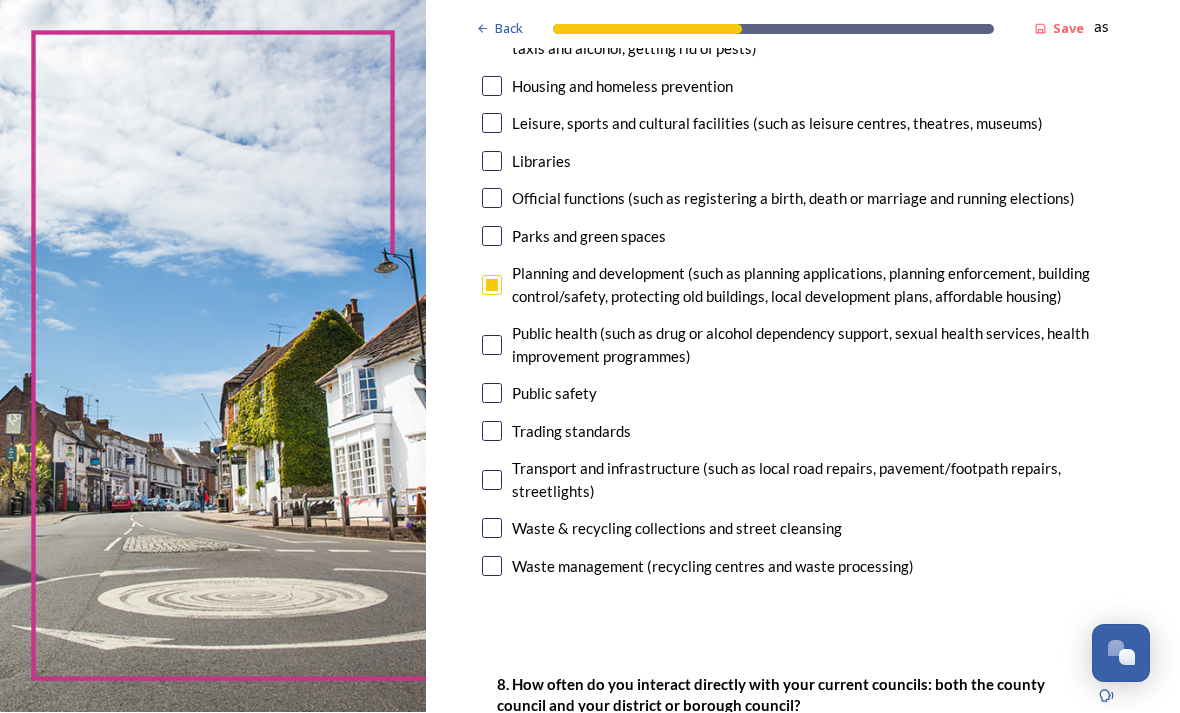 click at bounding box center (492, 529) 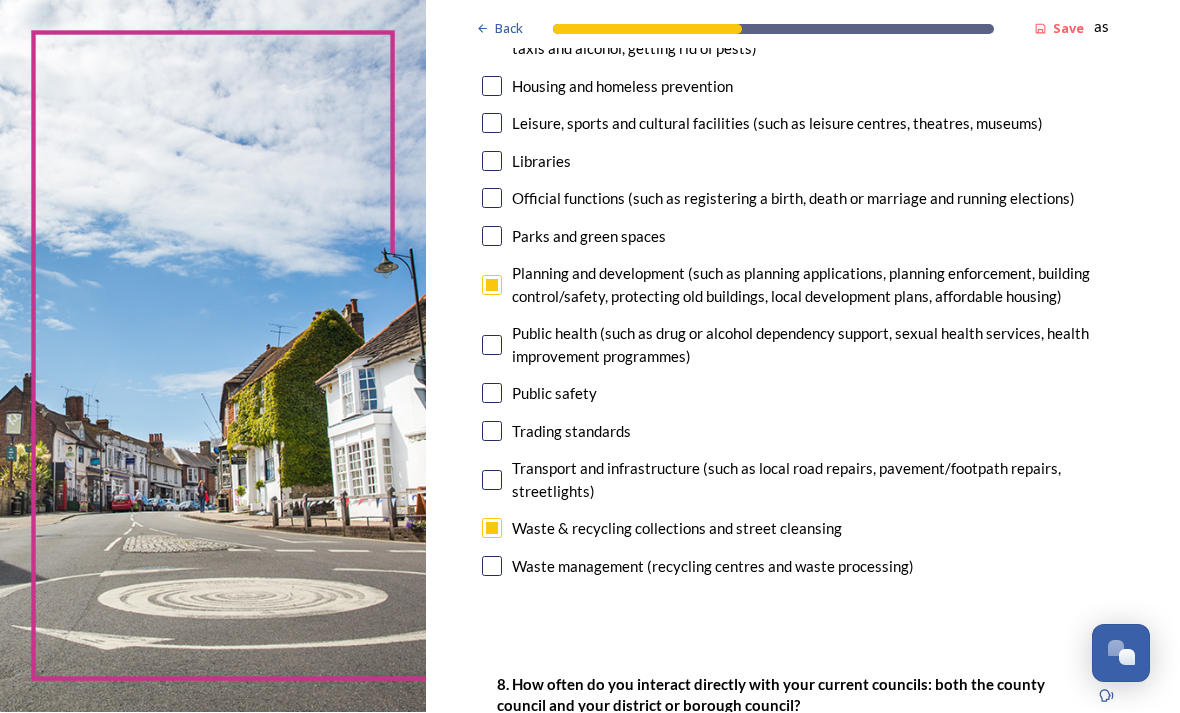 click at bounding box center [492, 481] 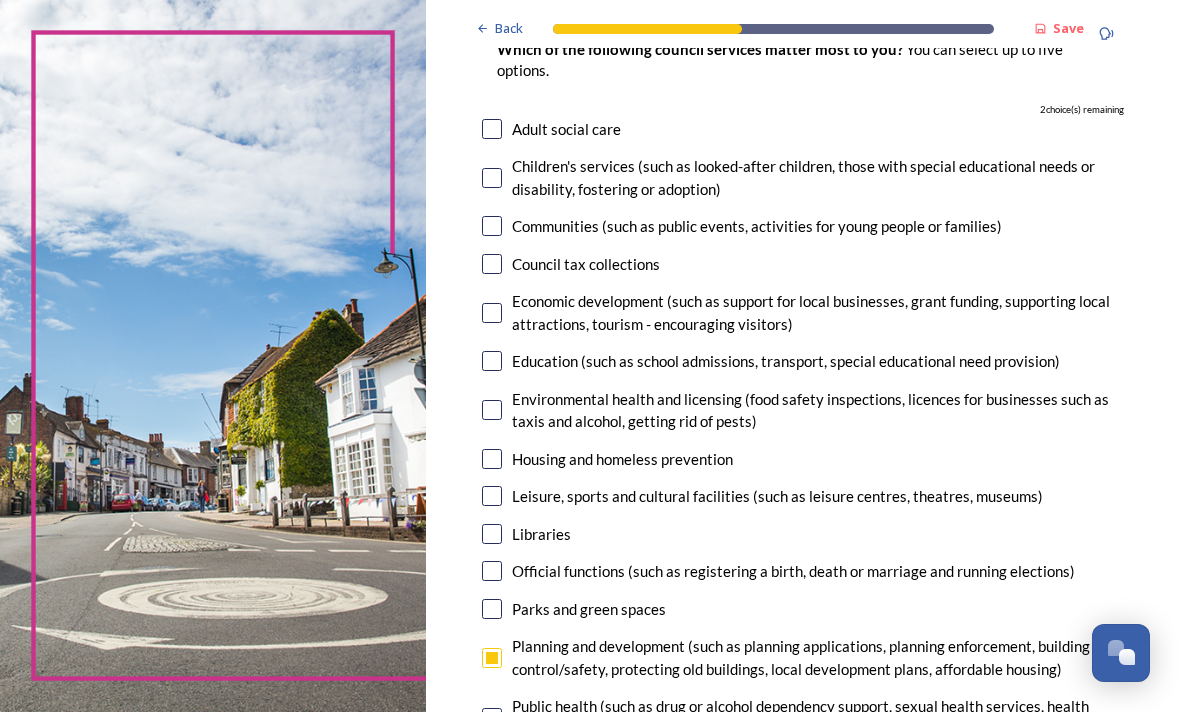 scroll, scrollTop: 211, scrollLeft: 0, axis: vertical 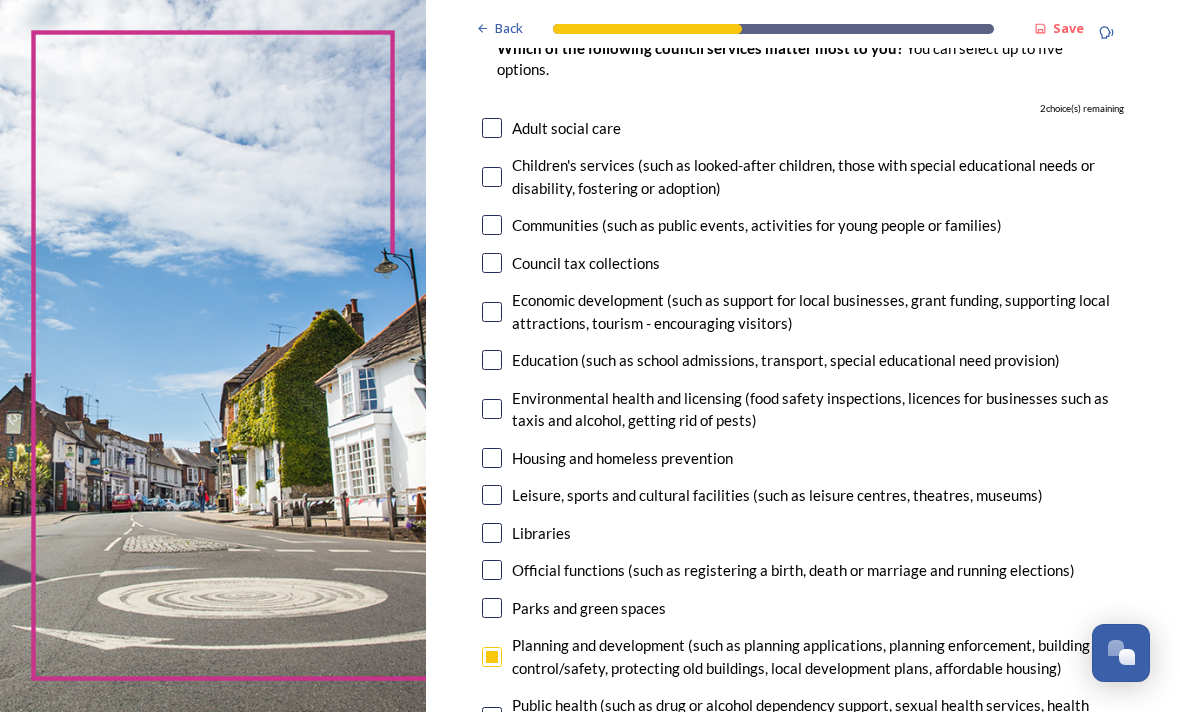 click at bounding box center (492, 313) 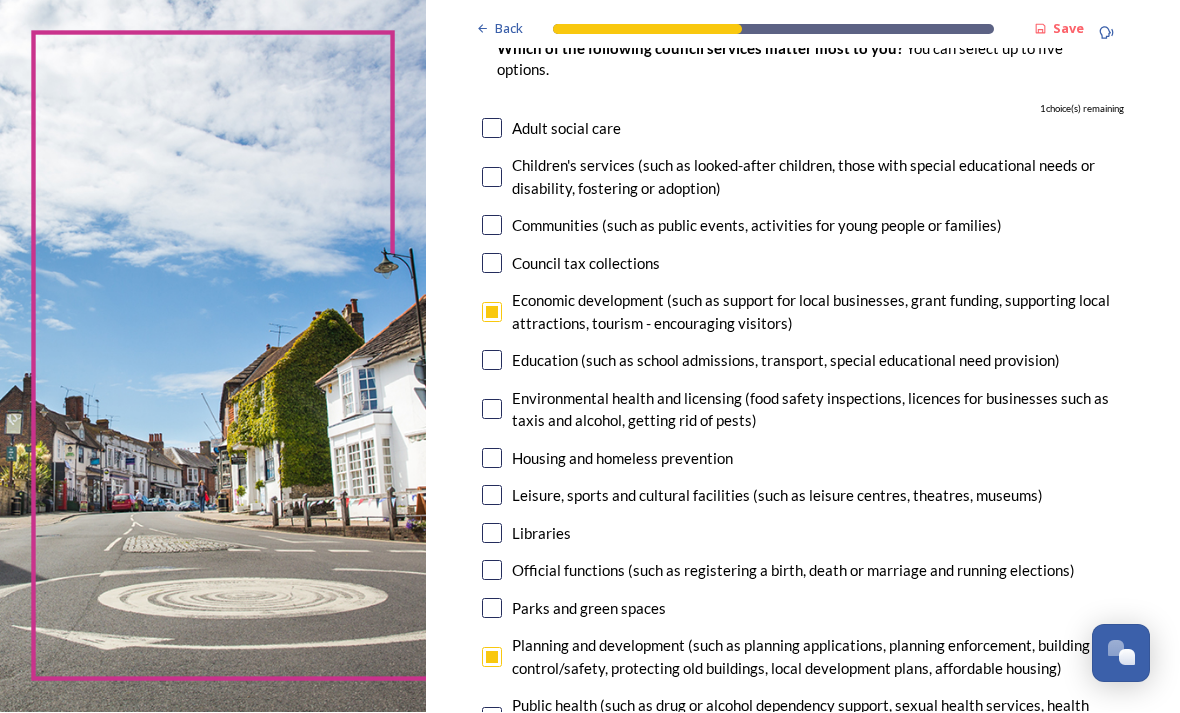 click at bounding box center (492, 313) 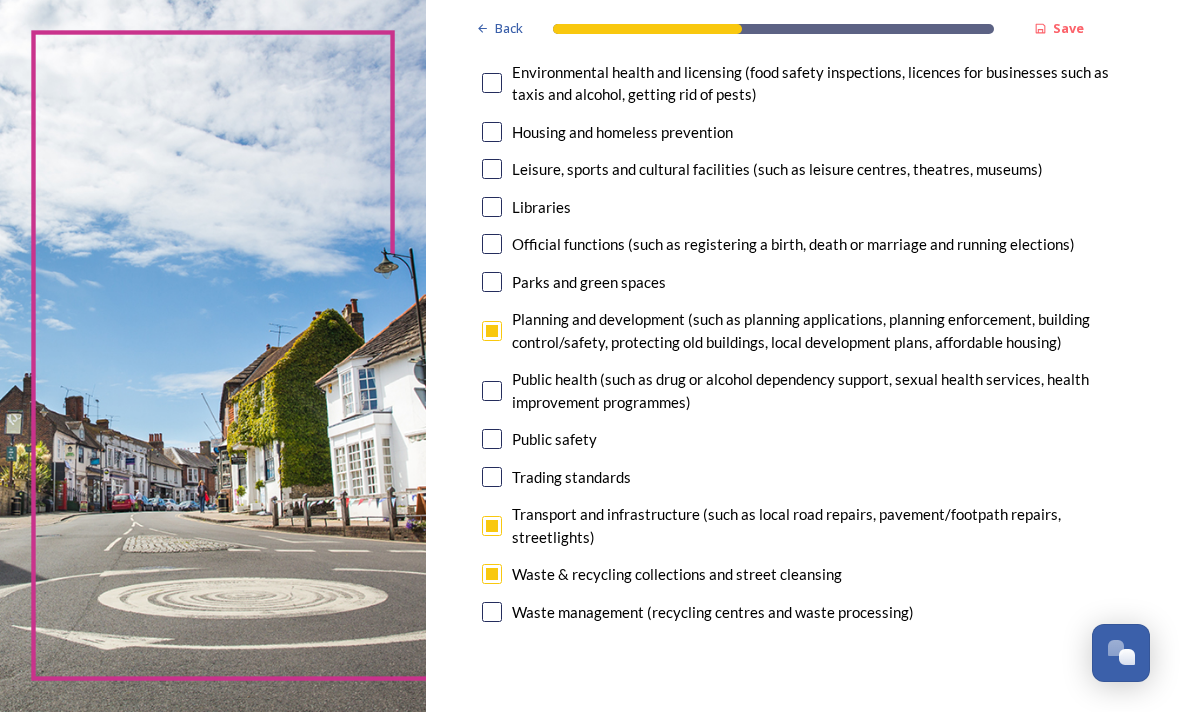 scroll, scrollTop: 537, scrollLeft: 0, axis: vertical 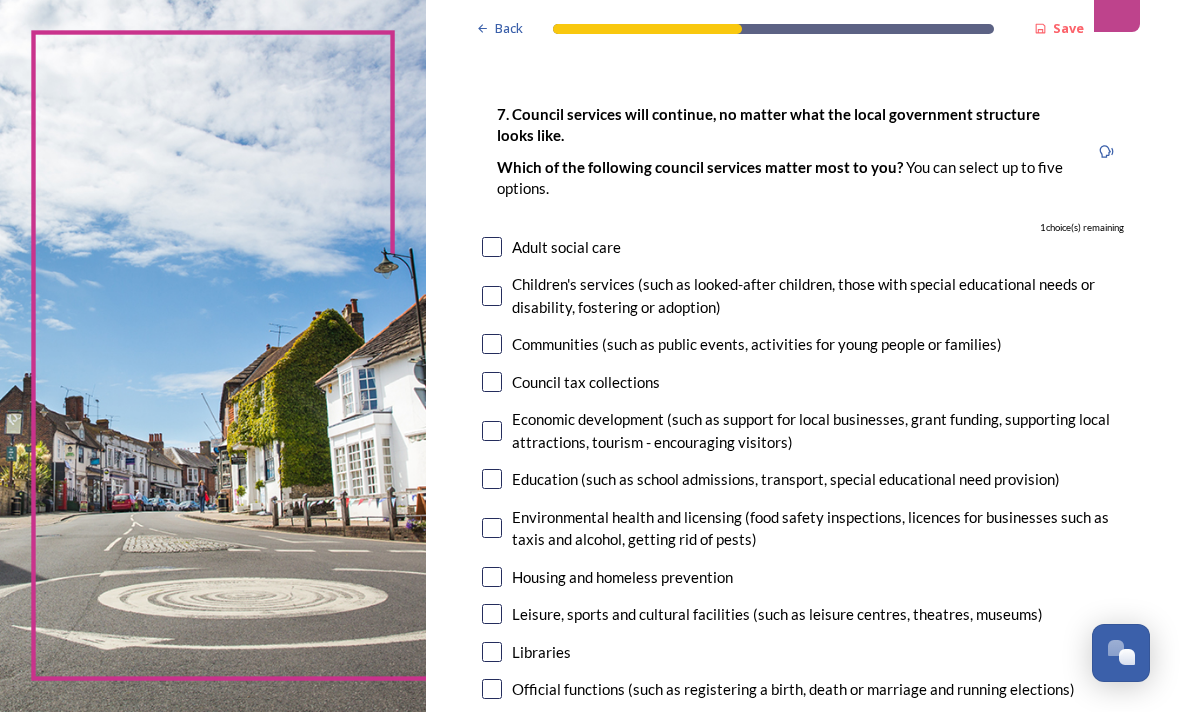 click at bounding box center [492, 432] 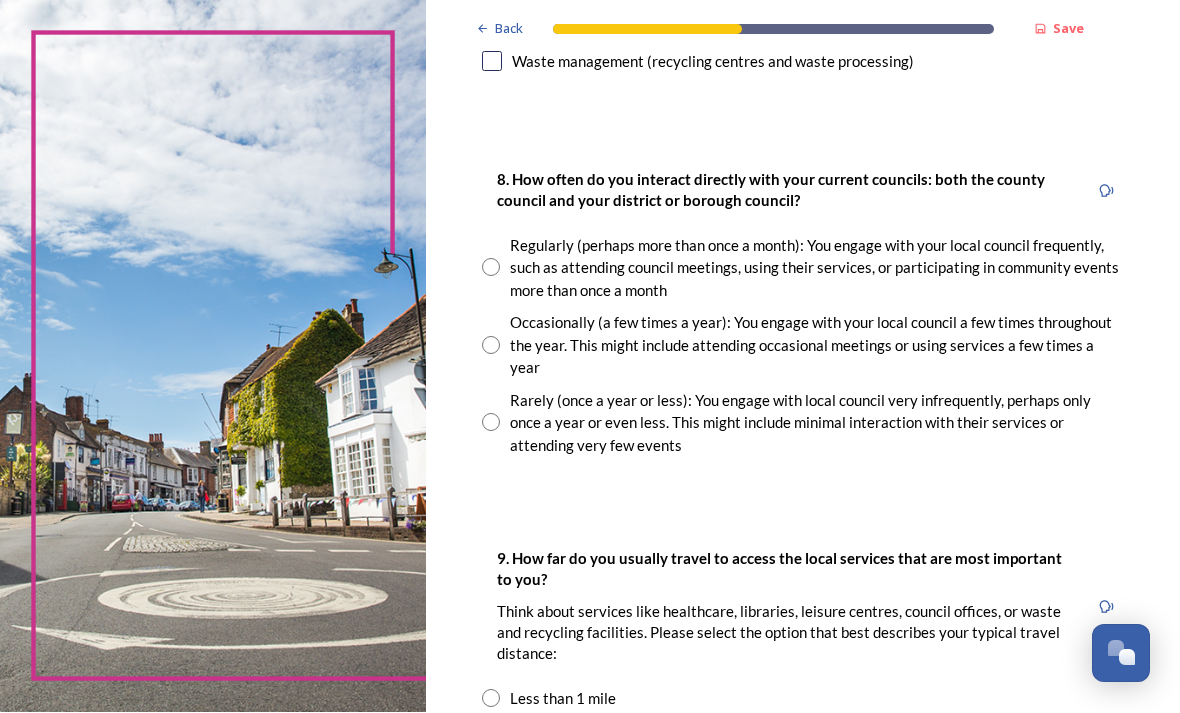 scroll, scrollTop: 1094, scrollLeft: 0, axis: vertical 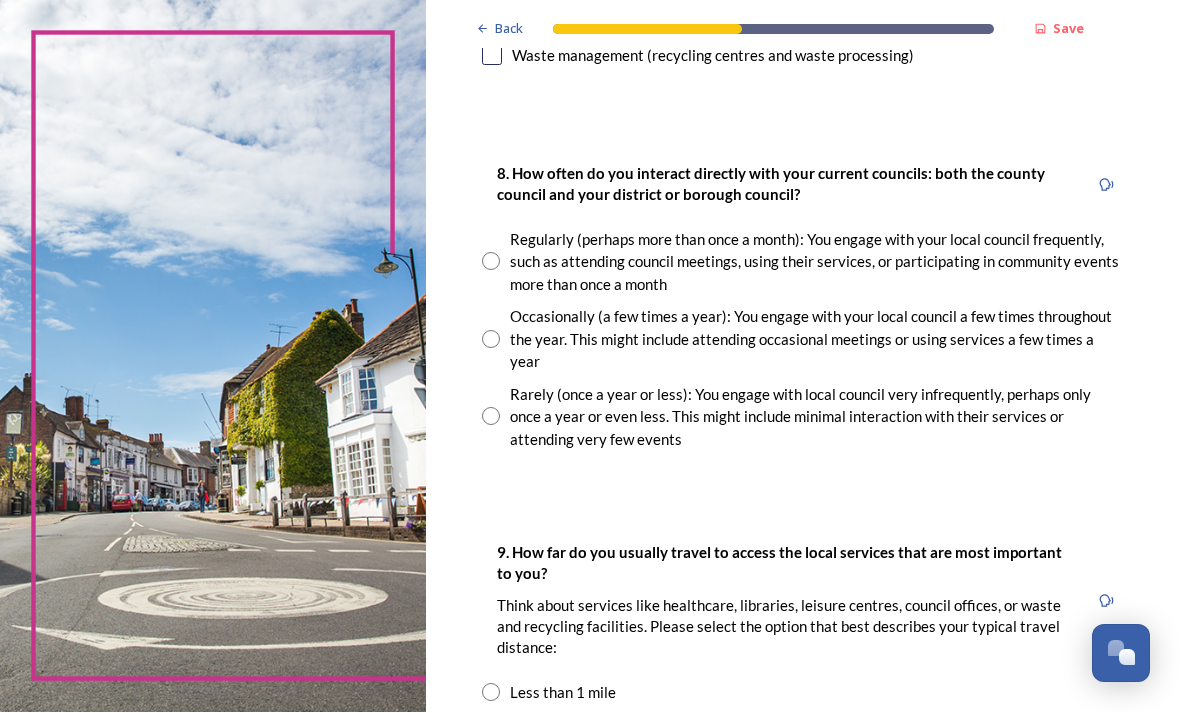 click at bounding box center (491, 340) 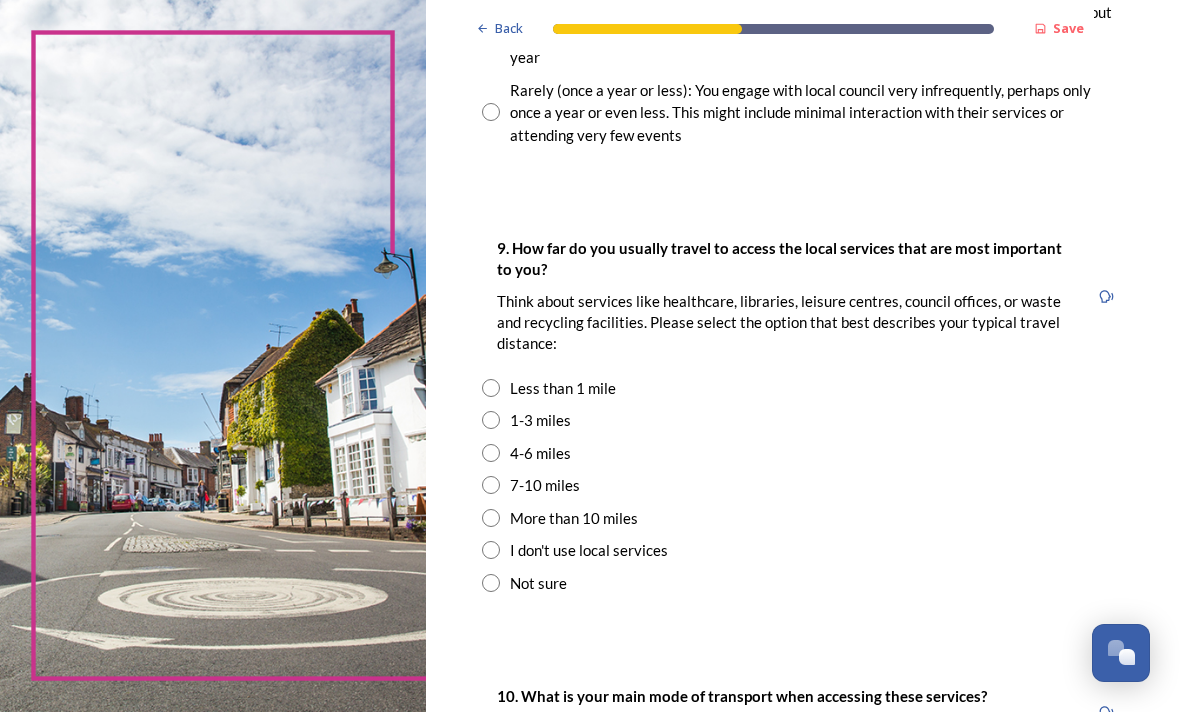 scroll, scrollTop: 1398, scrollLeft: 0, axis: vertical 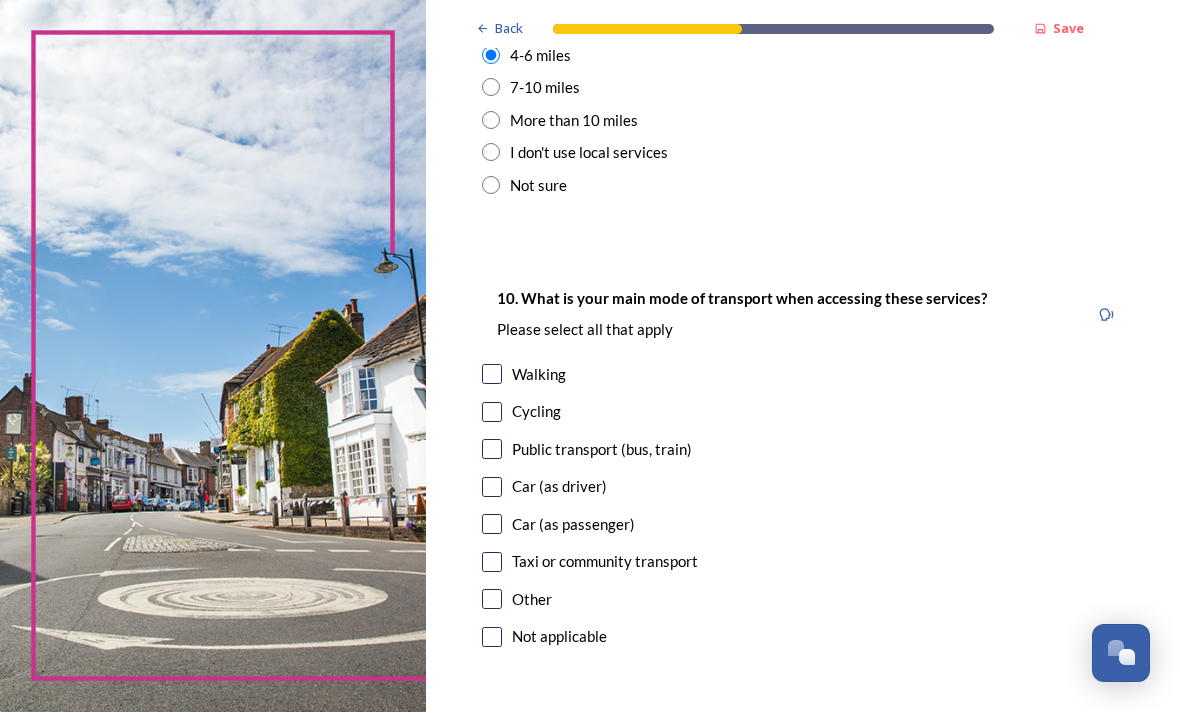 click at bounding box center [492, 488] 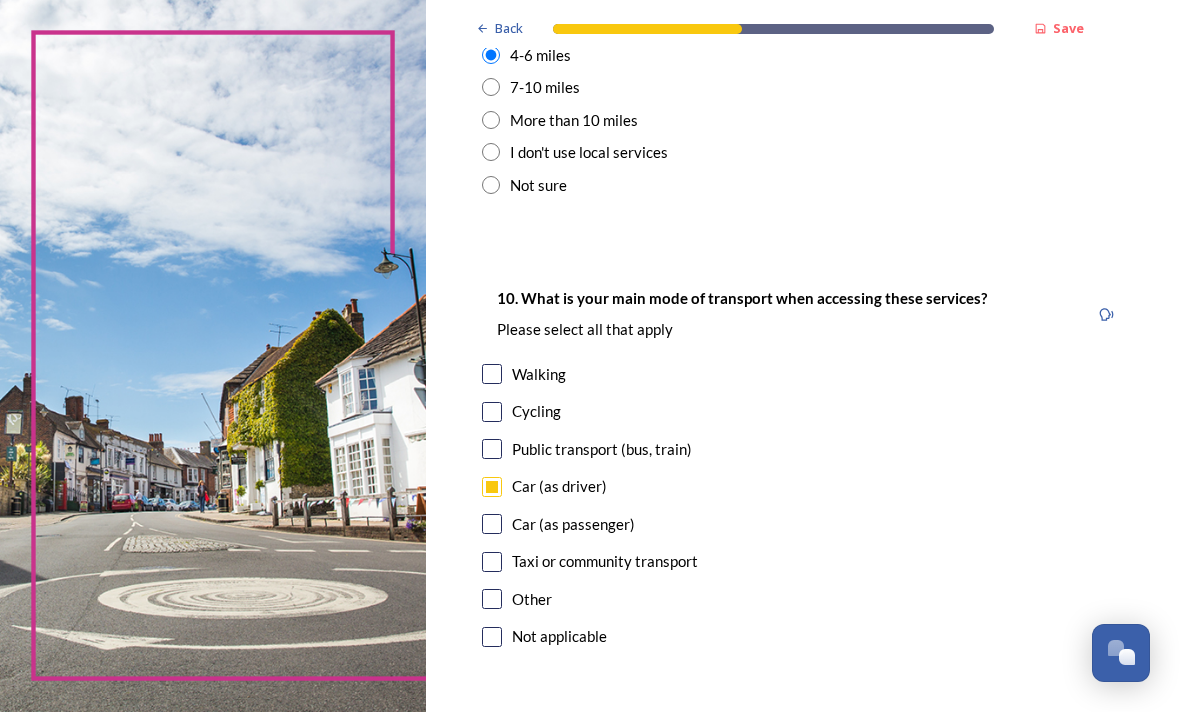 click at bounding box center [492, 525] 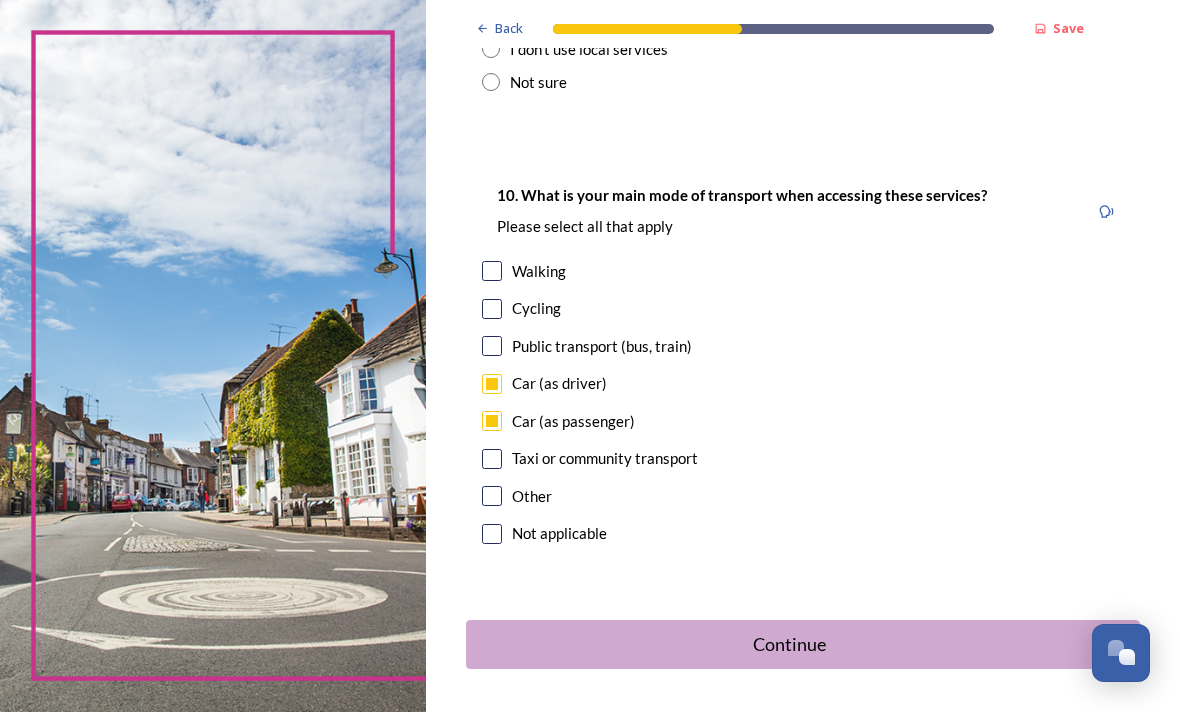 scroll, scrollTop: 1898, scrollLeft: 0, axis: vertical 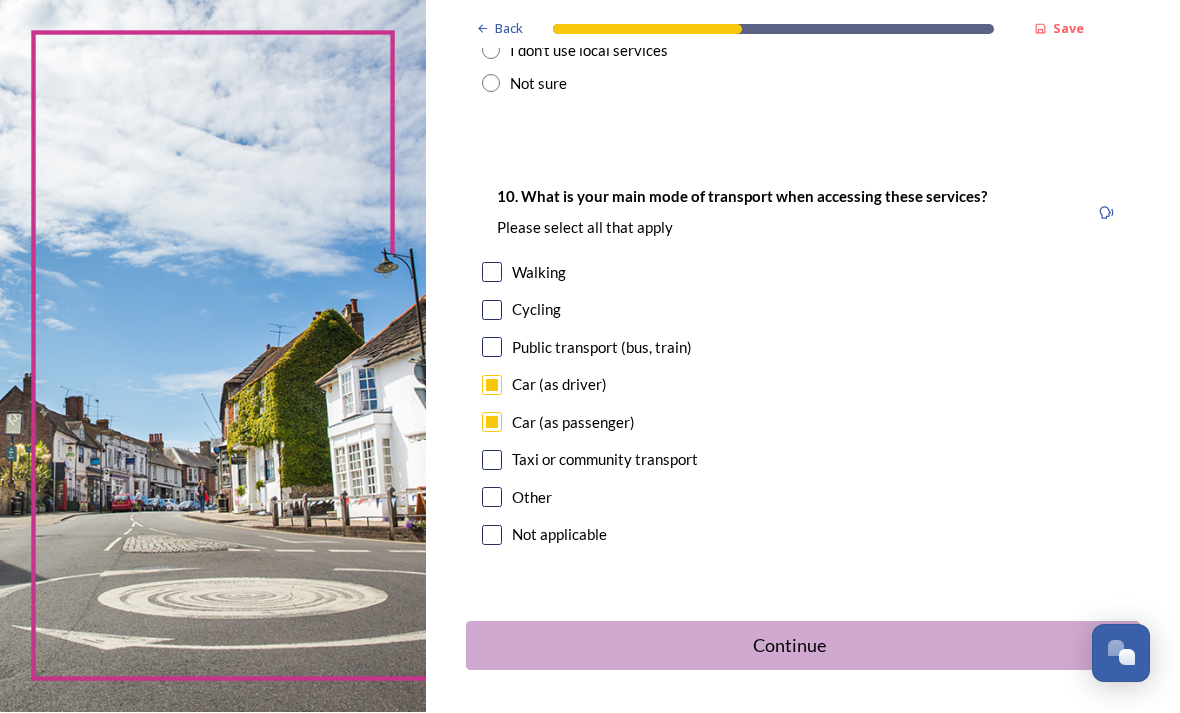 click on "Continue" at bounding box center [789, 646] 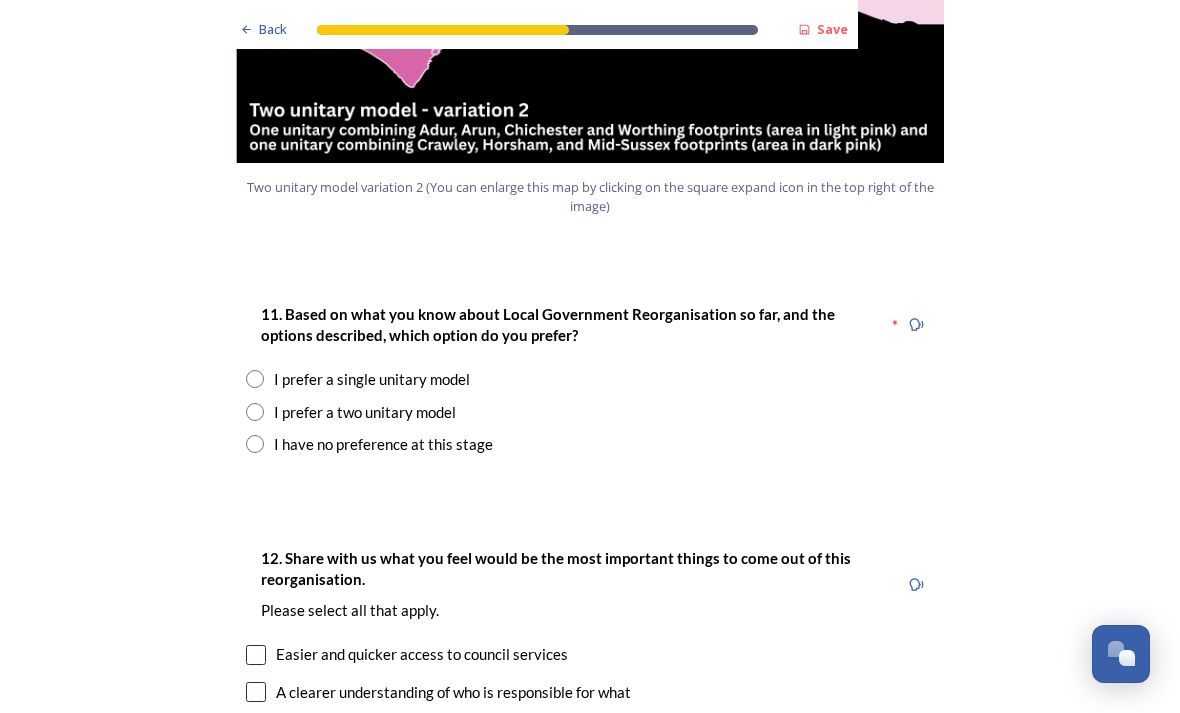 scroll, scrollTop: 2495, scrollLeft: 0, axis: vertical 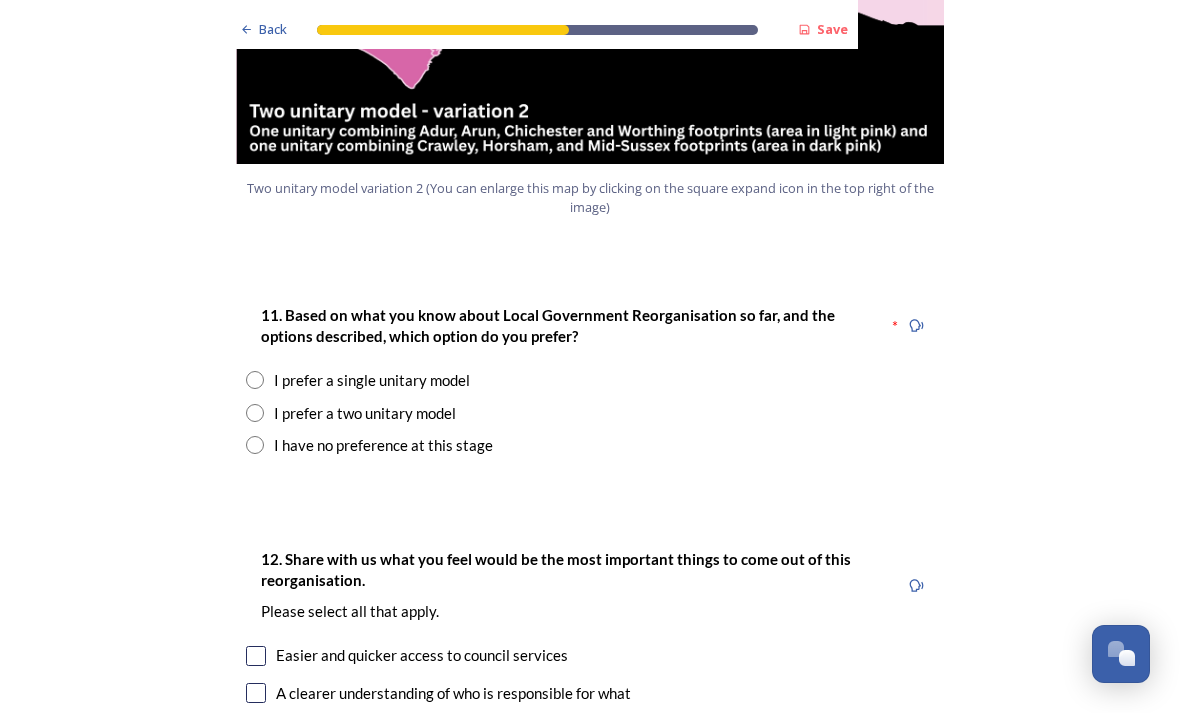 click at bounding box center [255, 413] 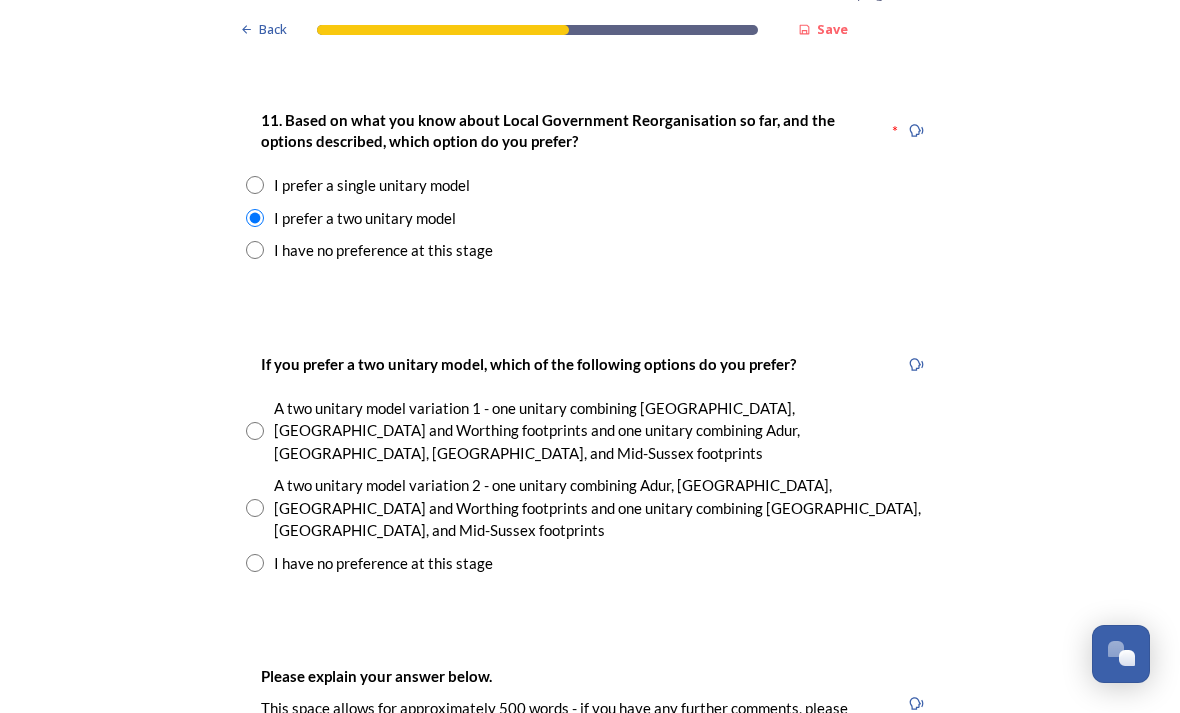 scroll, scrollTop: 2690, scrollLeft: 0, axis: vertical 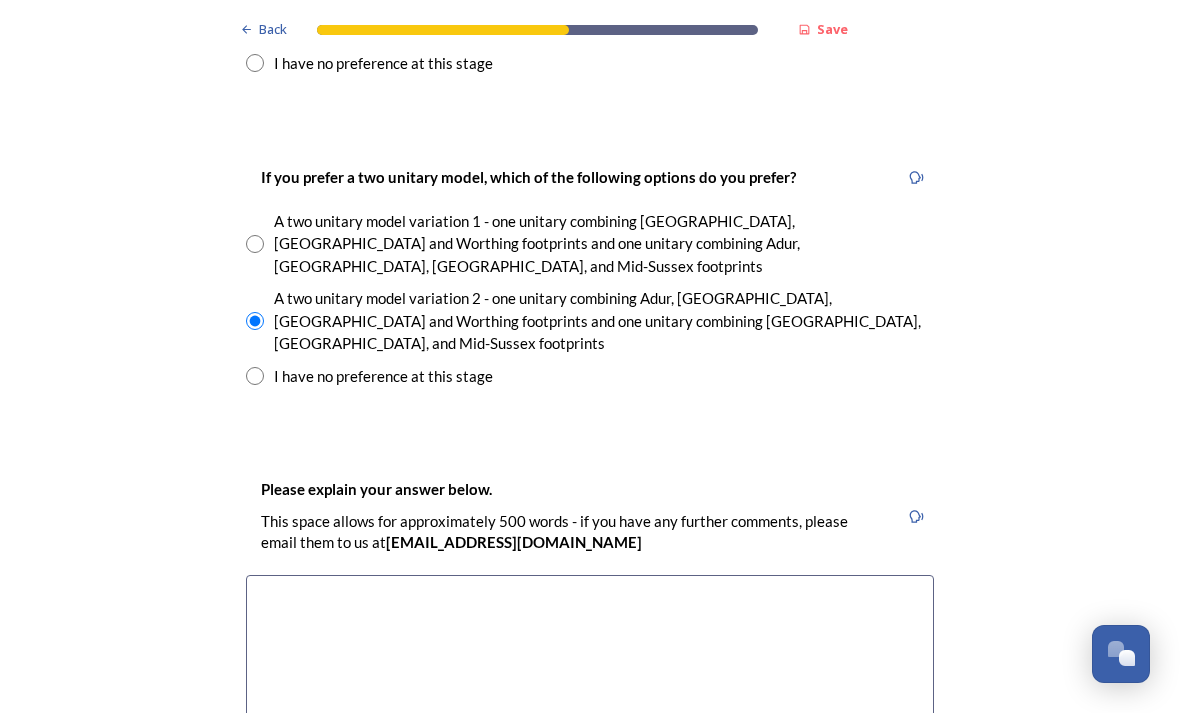 click at bounding box center [590, 687] 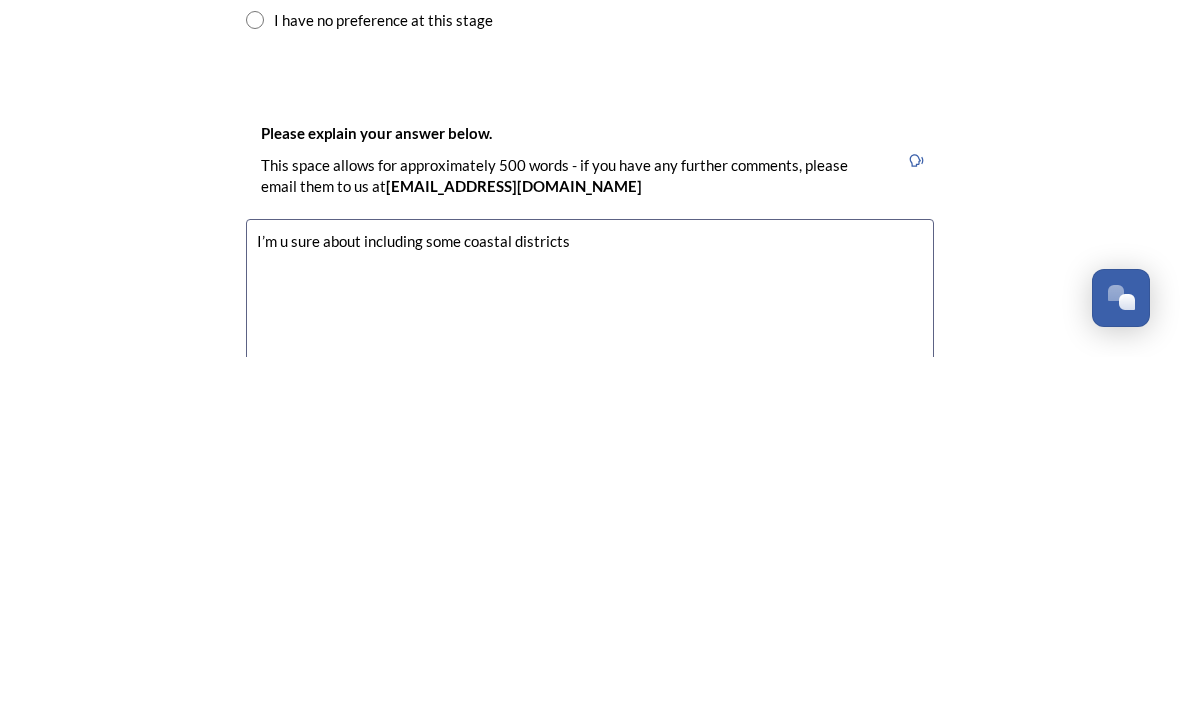 click on "I’m u sure about including some coastal districts" at bounding box center (590, 687) 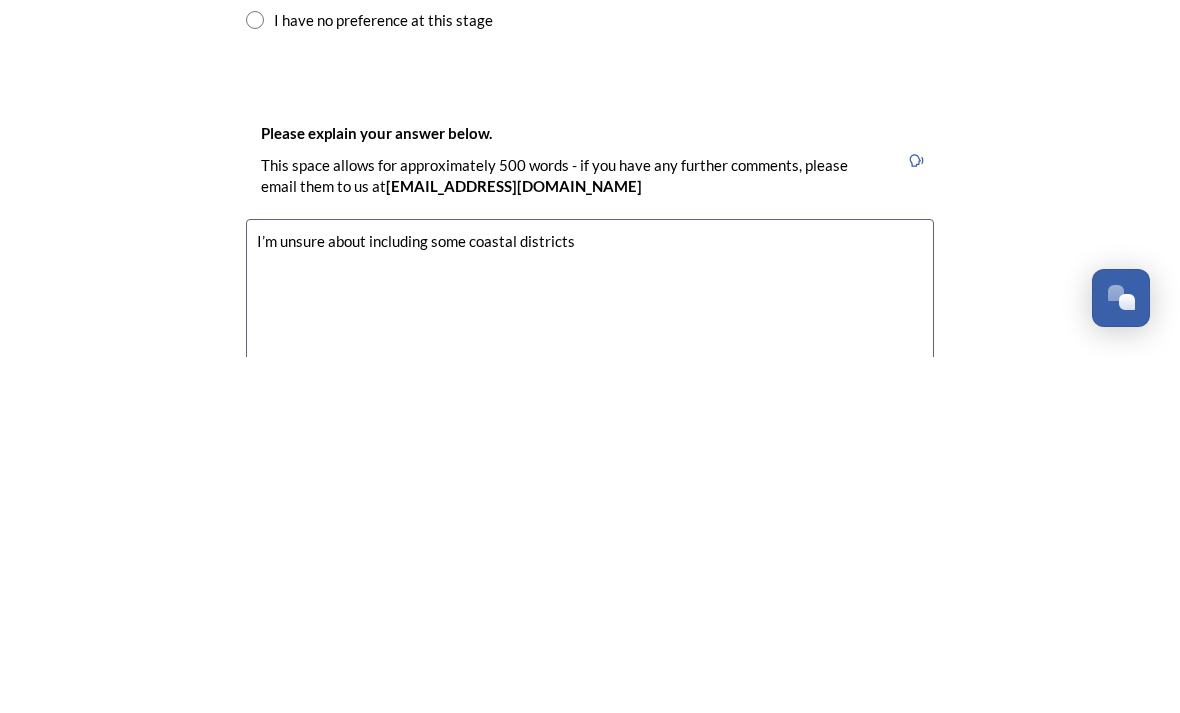click on "I’m unsure about including some coastal districts" at bounding box center [590, 687] 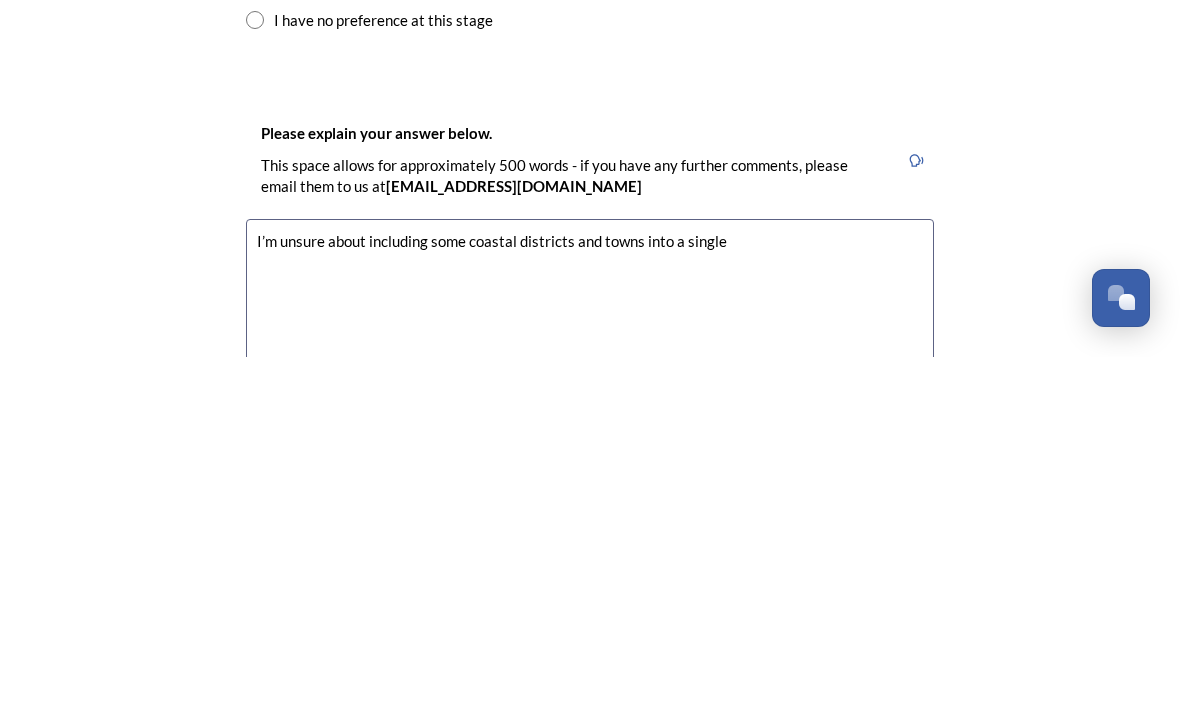 click on "I’m unsure about including some coastal districts and towns into a single" at bounding box center (590, 687) 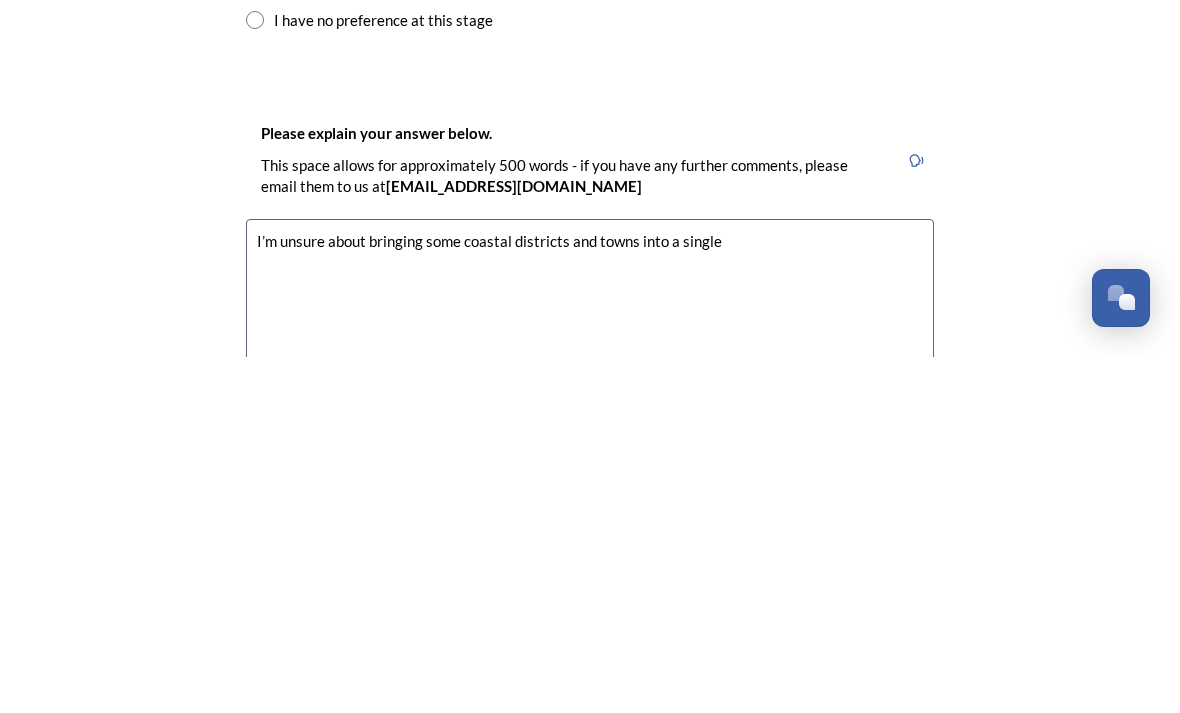 click on "I’m unsure about bringing some coastal districts and towns into a single" at bounding box center (590, 687) 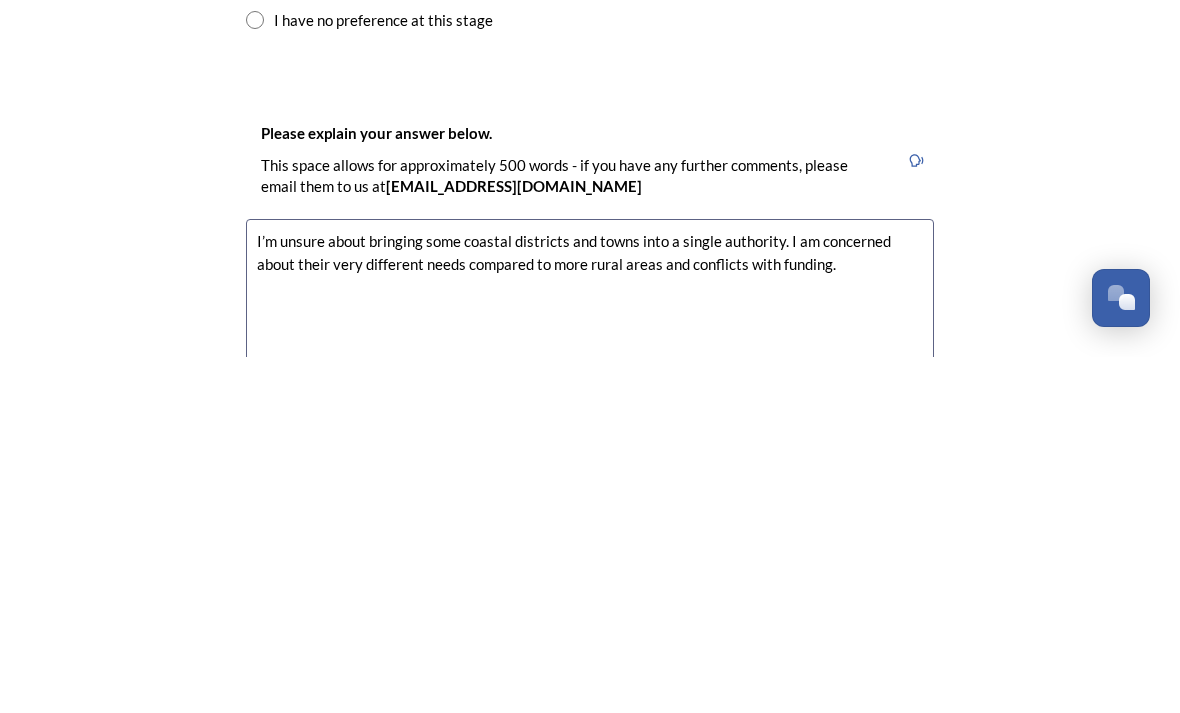 scroll, scrollTop: 0, scrollLeft: 0, axis: both 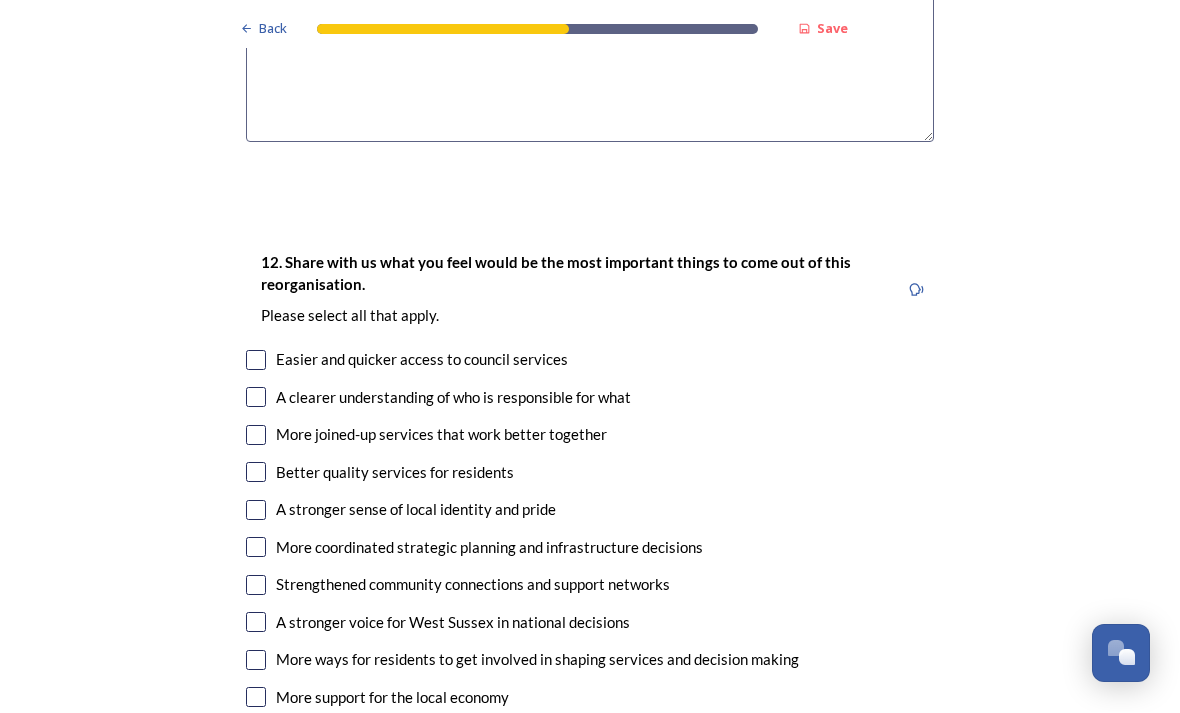type on "I’m unsure about bringing some coastal districts and towns into a single authority. I am concerned about their very different needs compared to more rural areas and conflicts with funding." 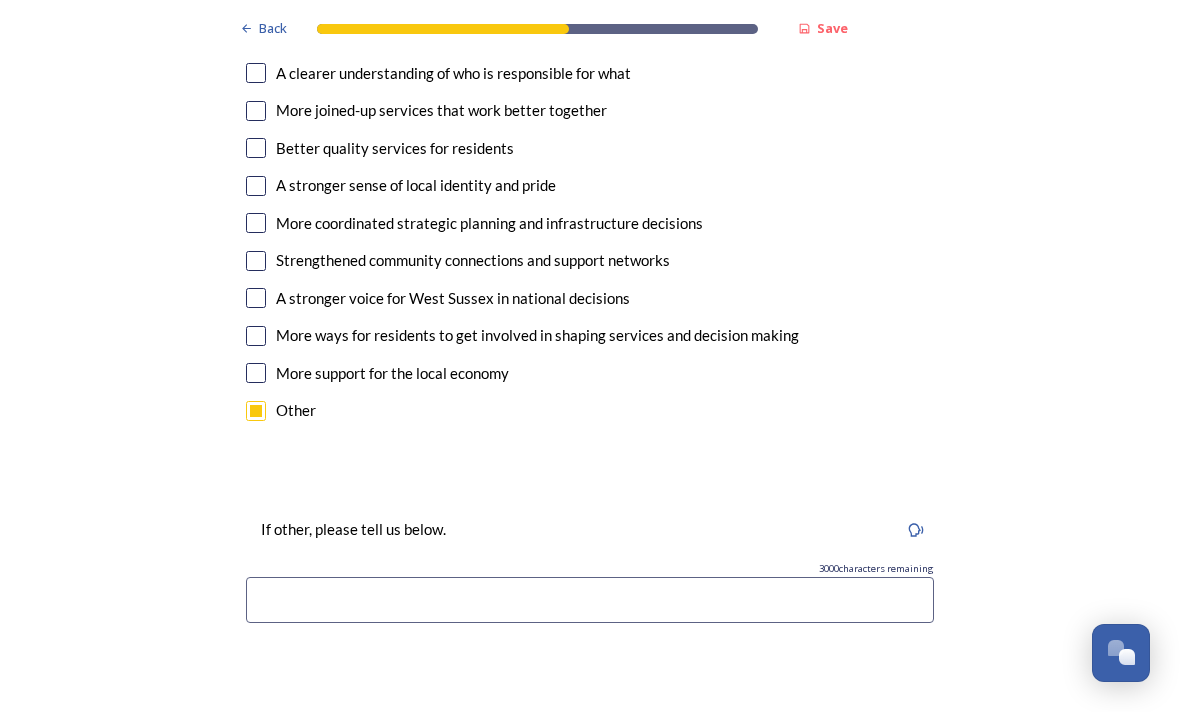 scroll, scrollTop: 3884, scrollLeft: 0, axis: vertical 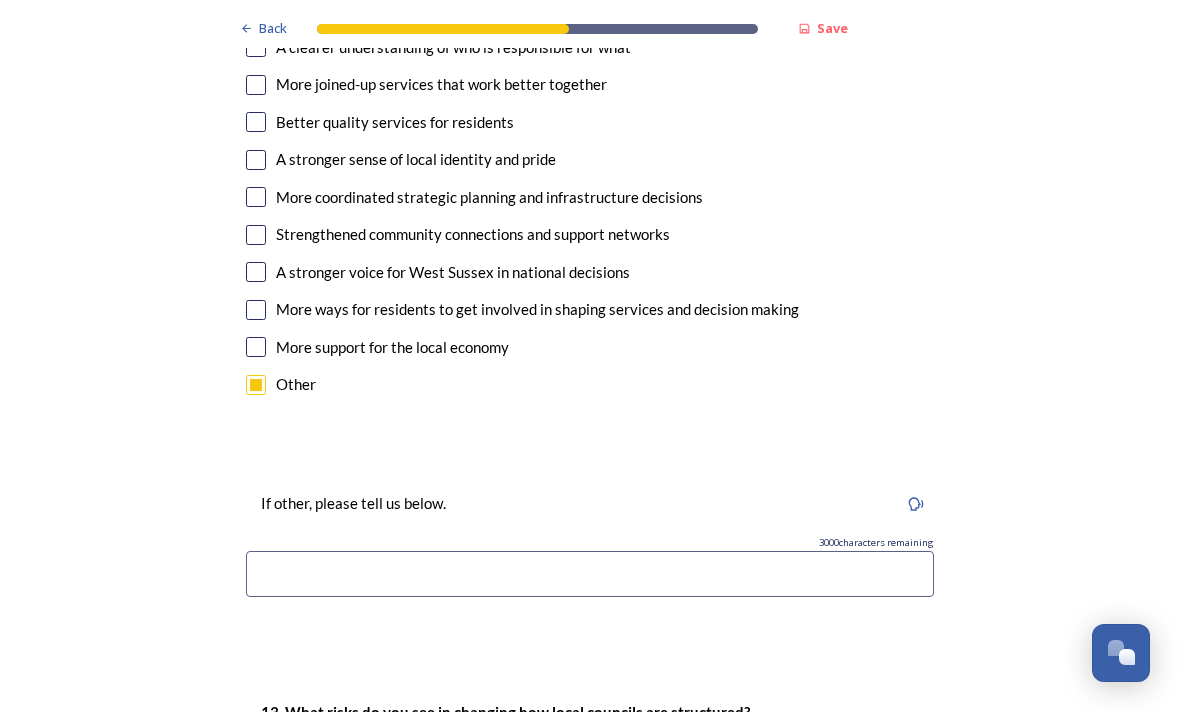 click at bounding box center [590, 575] 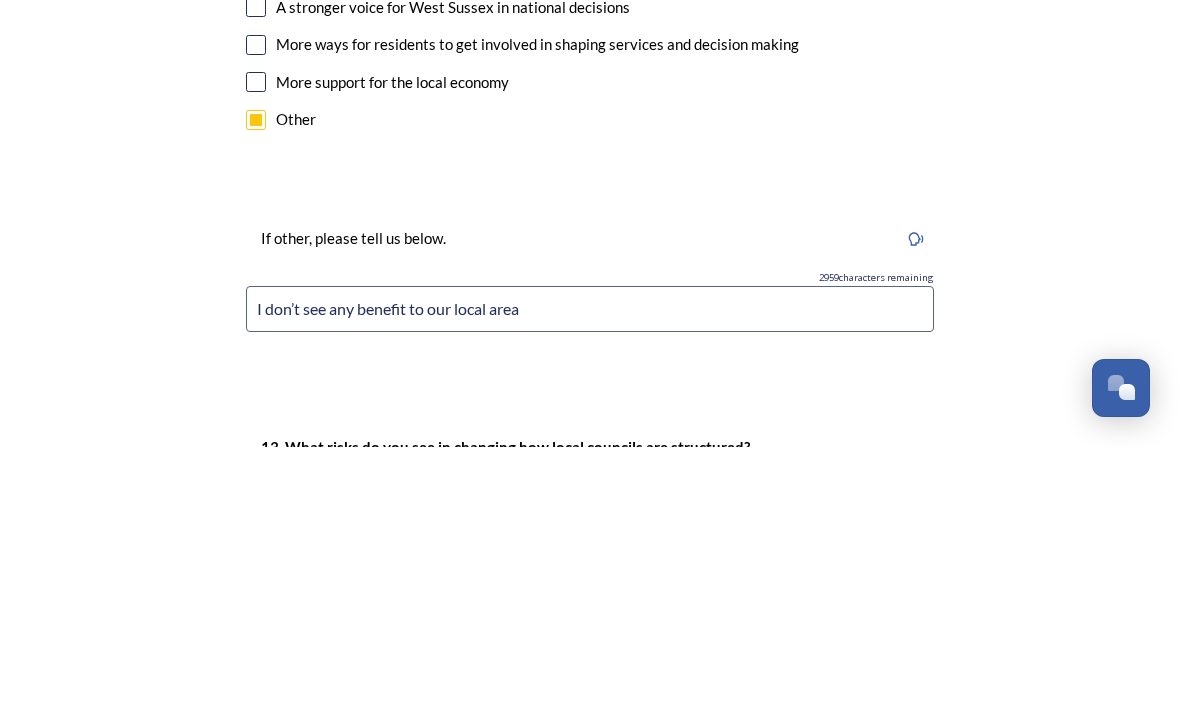 click on "I don’t see any benefit to our local area" at bounding box center [590, 575] 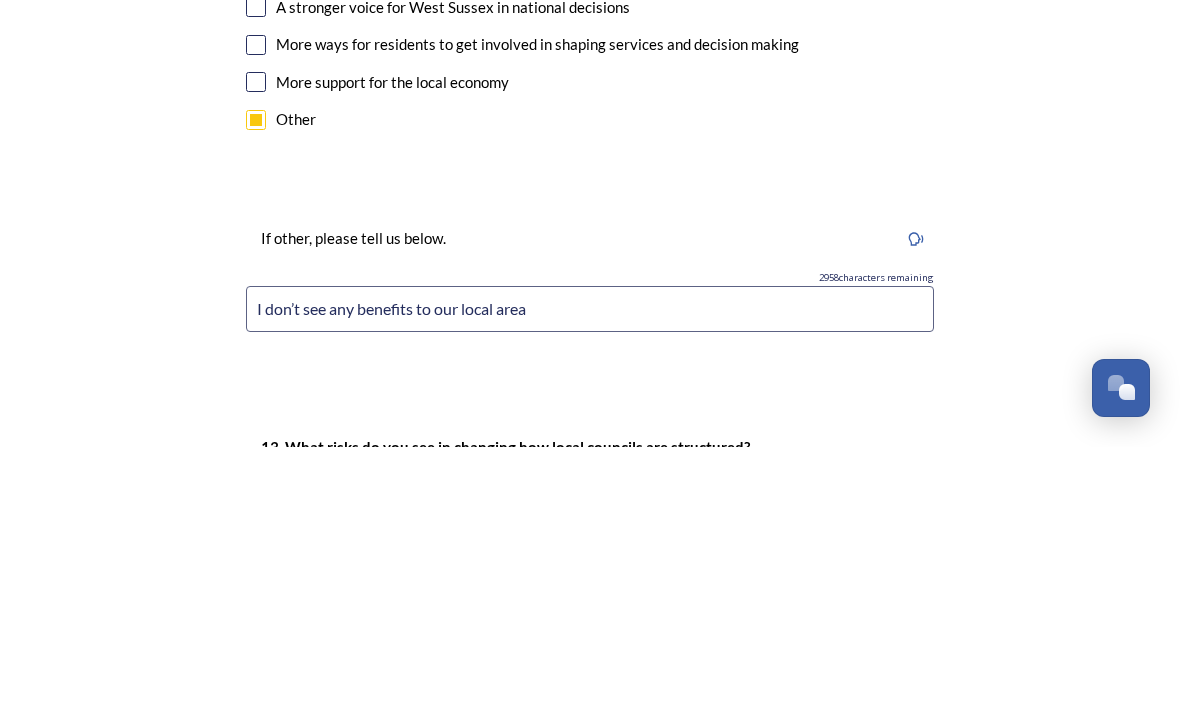 click on "I don’t see any benefits to our local area" at bounding box center (590, 575) 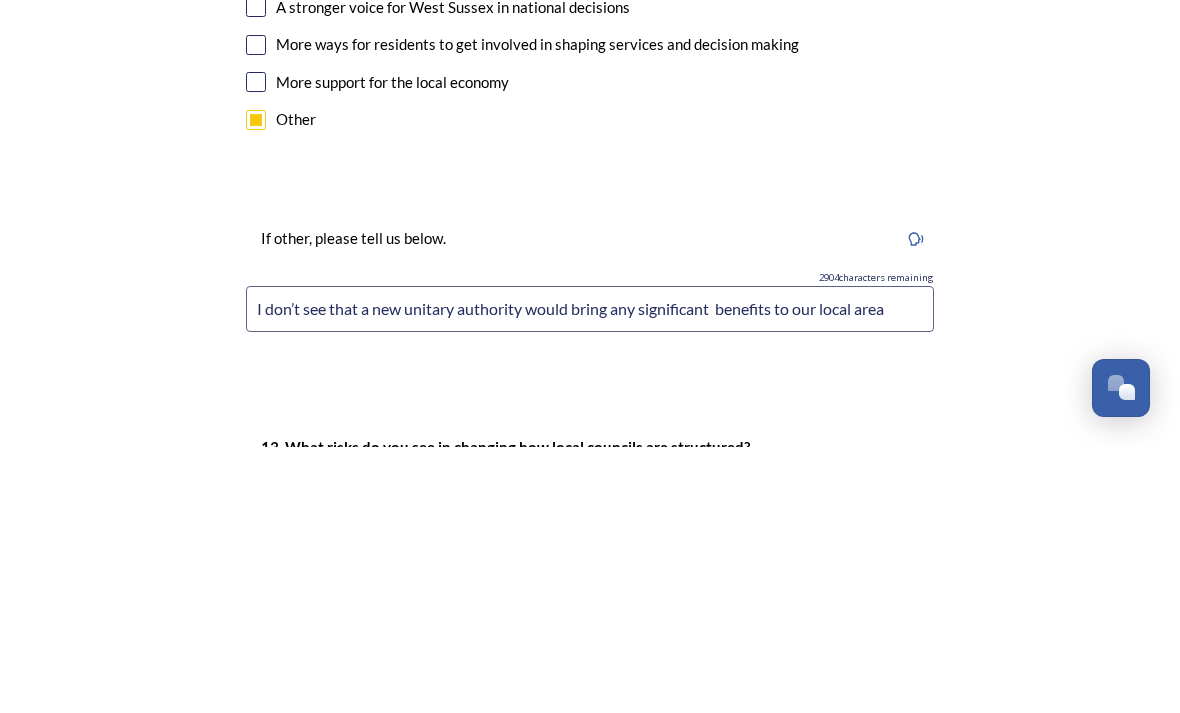 click on "I don’t see that a new unitary authority would bring any significant  benefits to our local area" at bounding box center (590, 575) 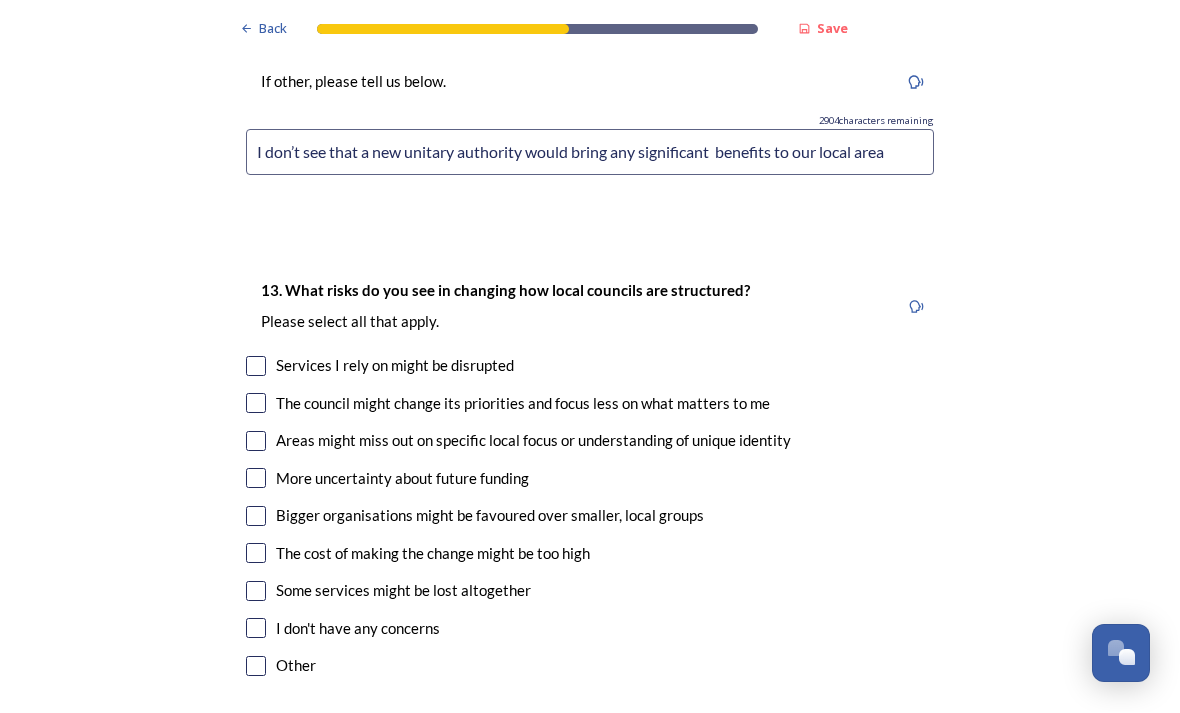 scroll, scrollTop: 4306, scrollLeft: 0, axis: vertical 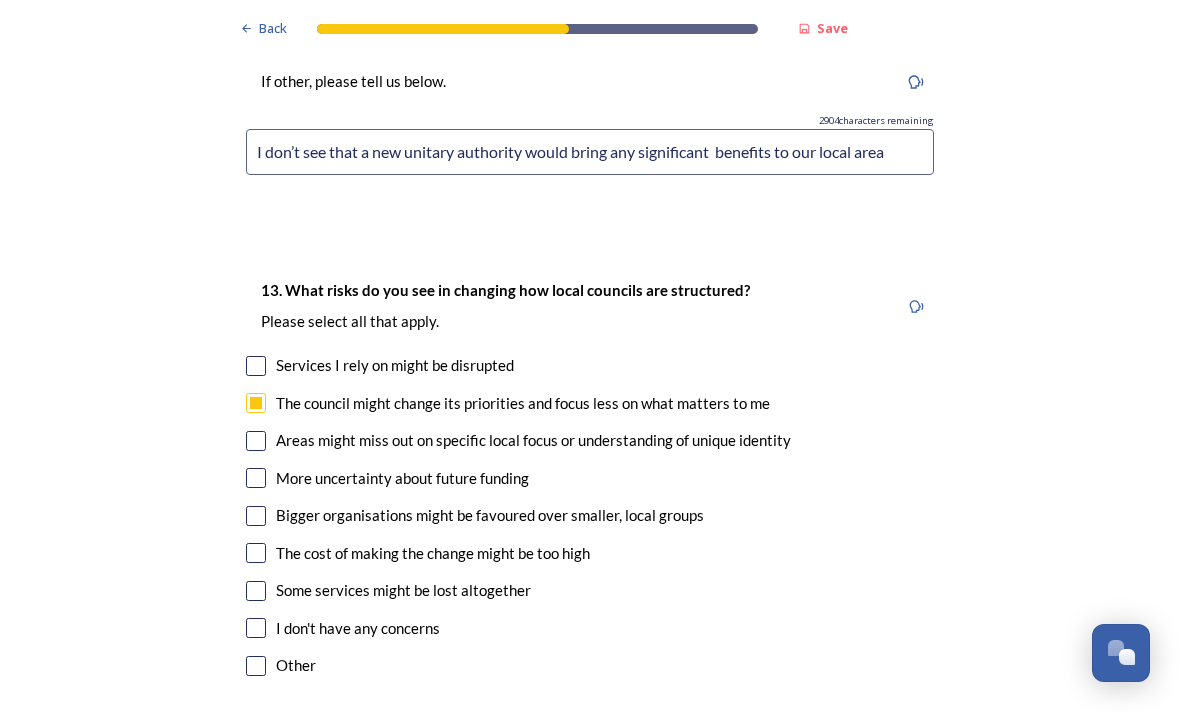 click at bounding box center [256, 442] 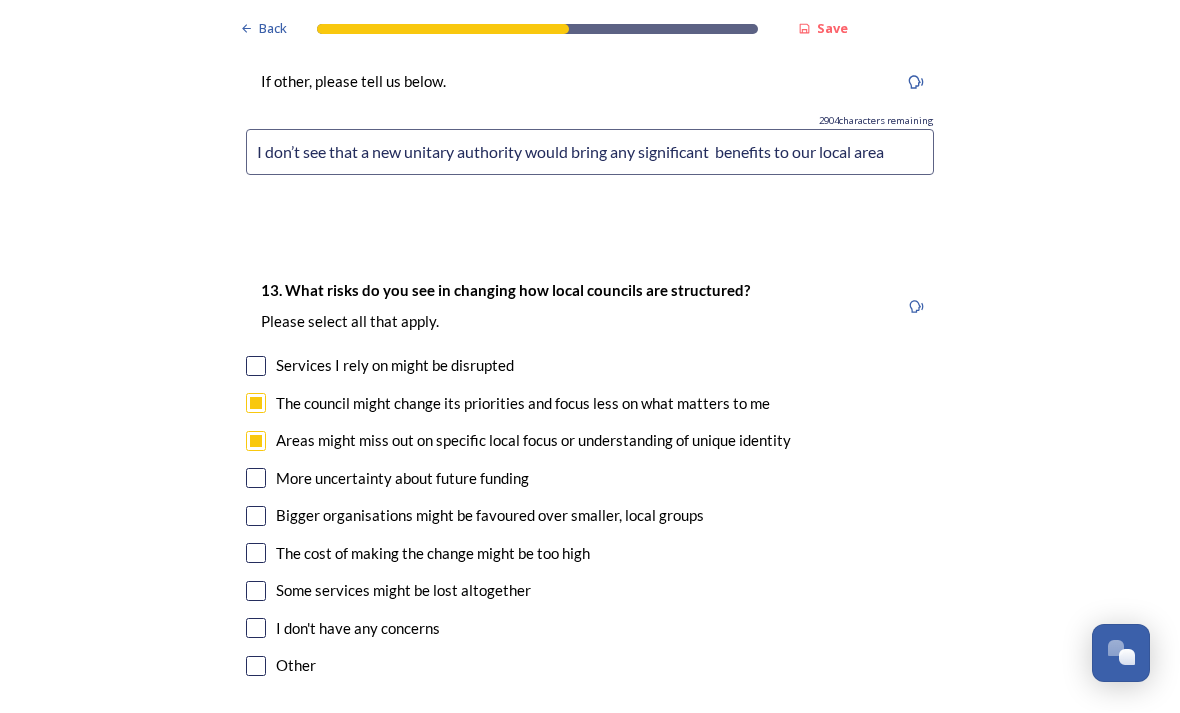 click at bounding box center [256, 479] 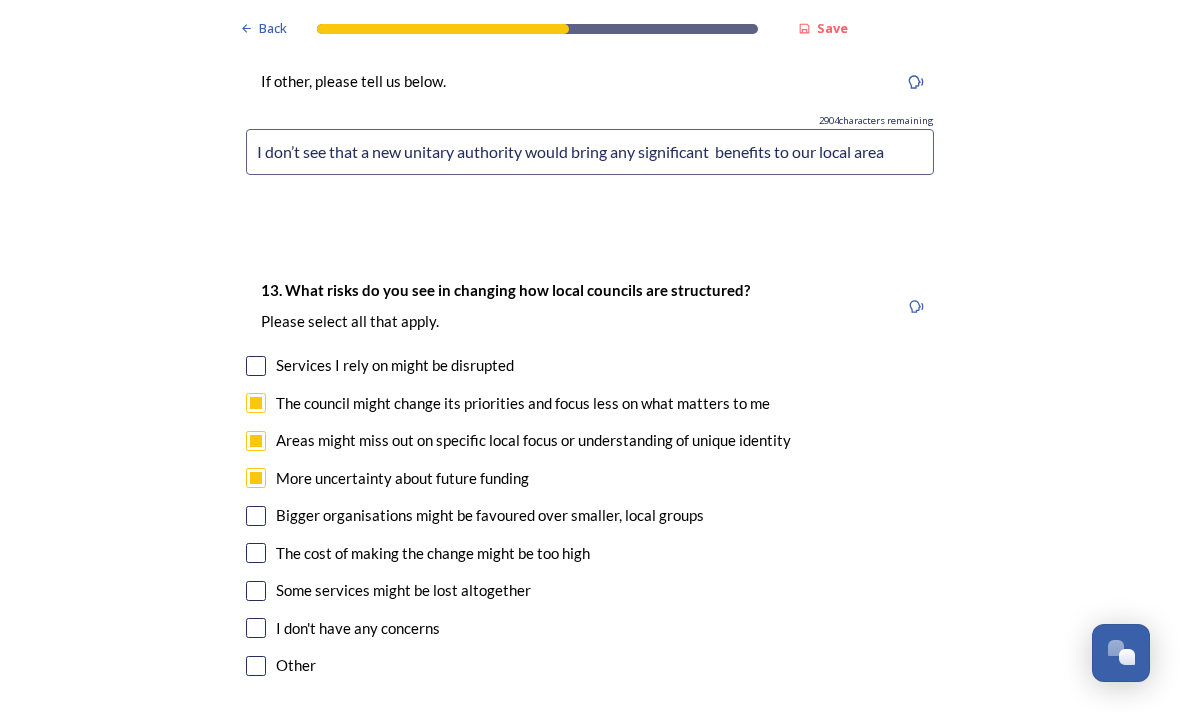 click at bounding box center (256, 554) 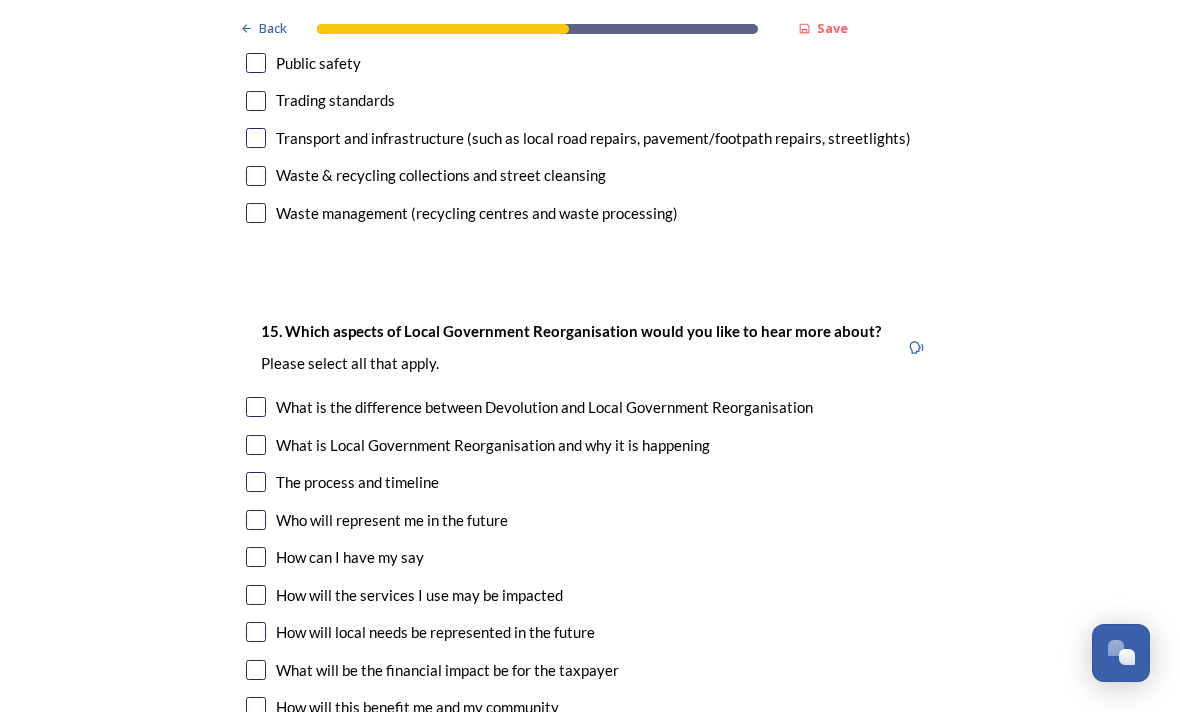scroll, scrollTop: 5797, scrollLeft: 0, axis: vertical 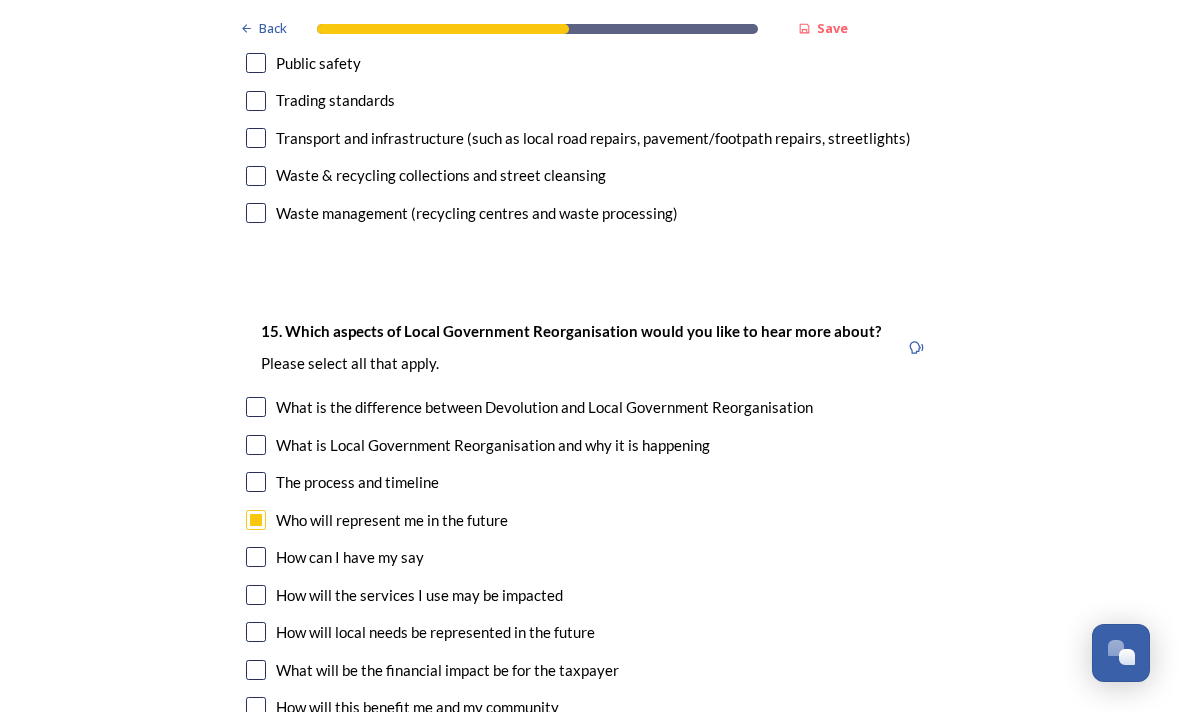 click at bounding box center [256, 596] 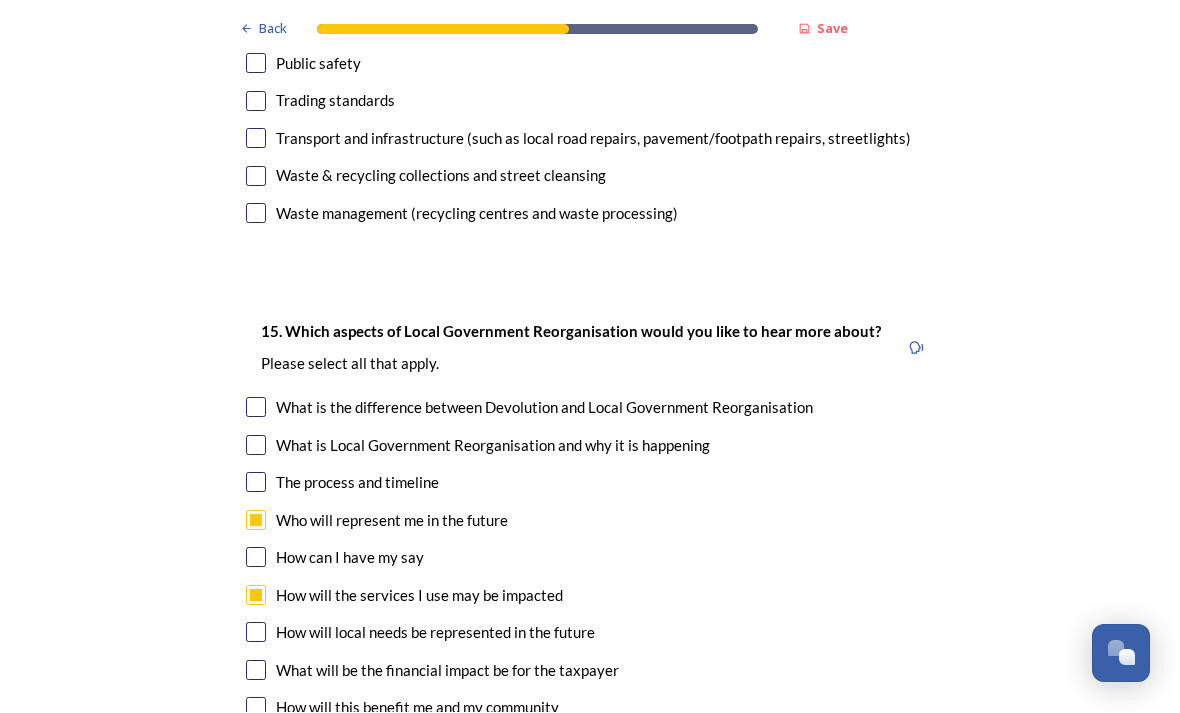 click at bounding box center (256, 671) 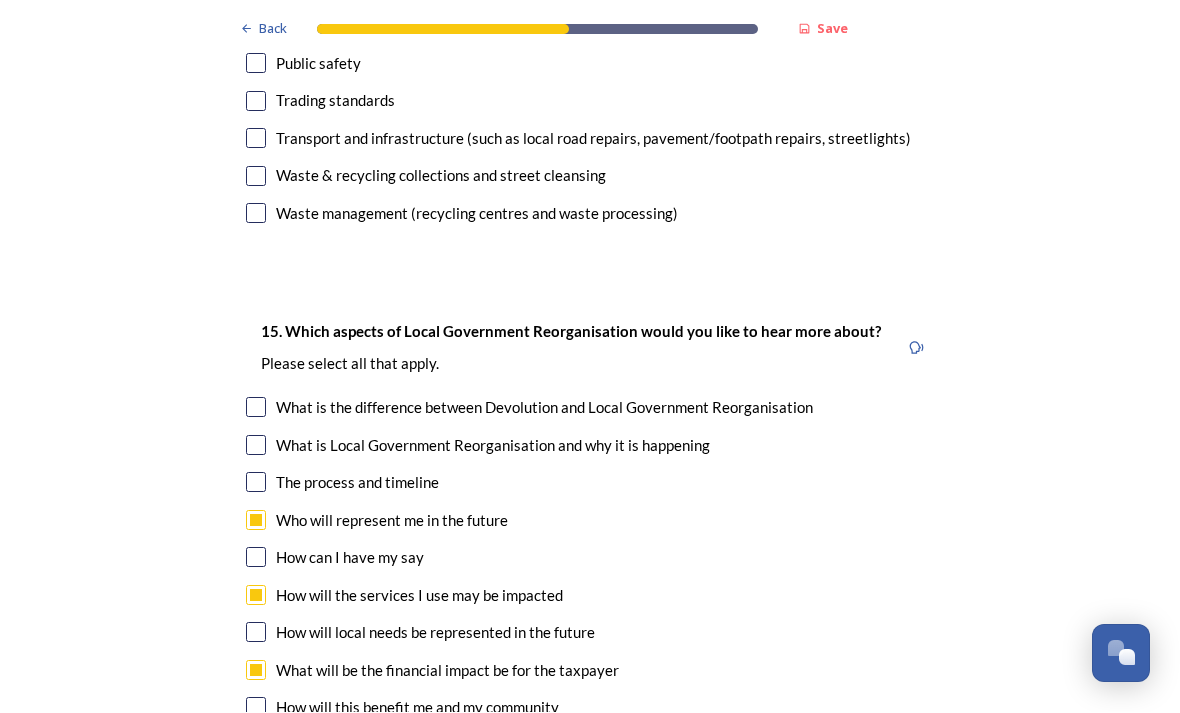 click at bounding box center (256, 633) 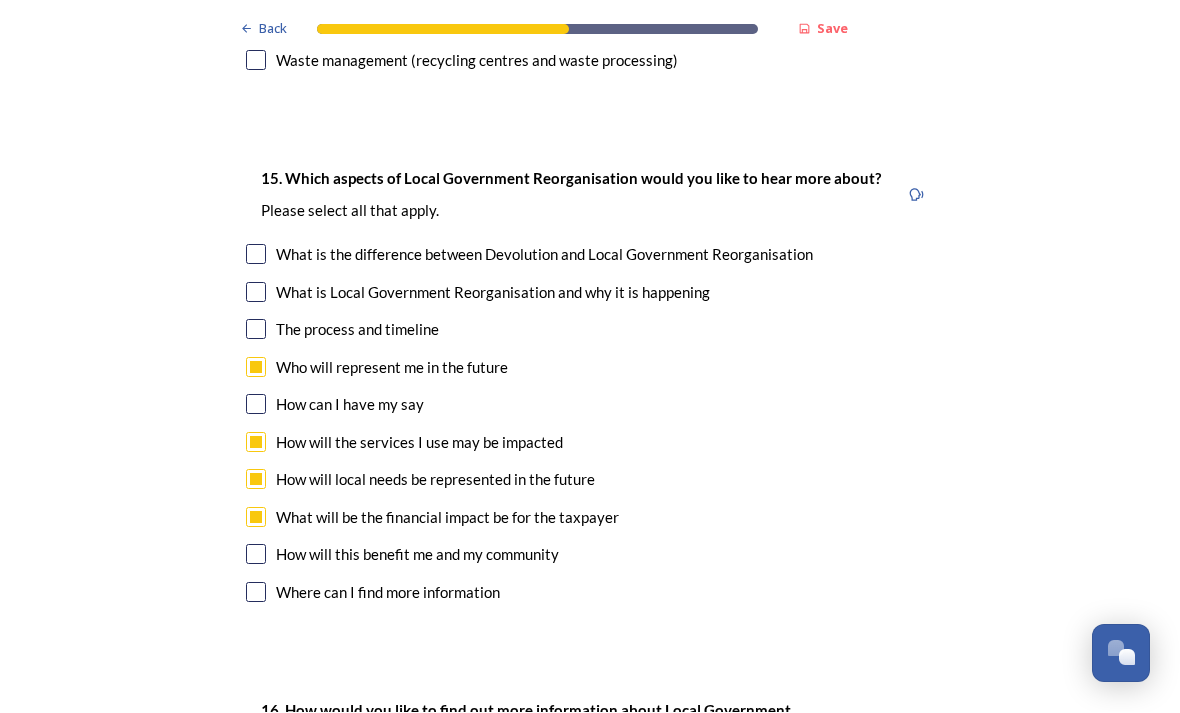 scroll, scrollTop: 5950, scrollLeft: 0, axis: vertical 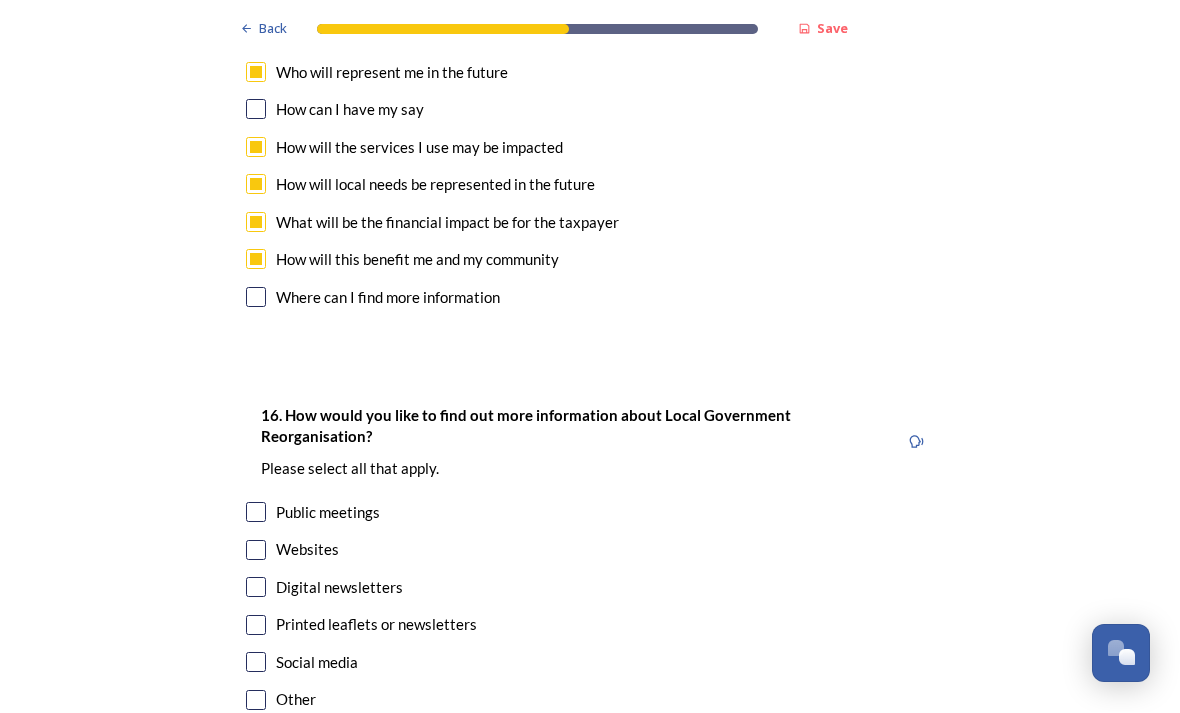 click at bounding box center (256, 588) 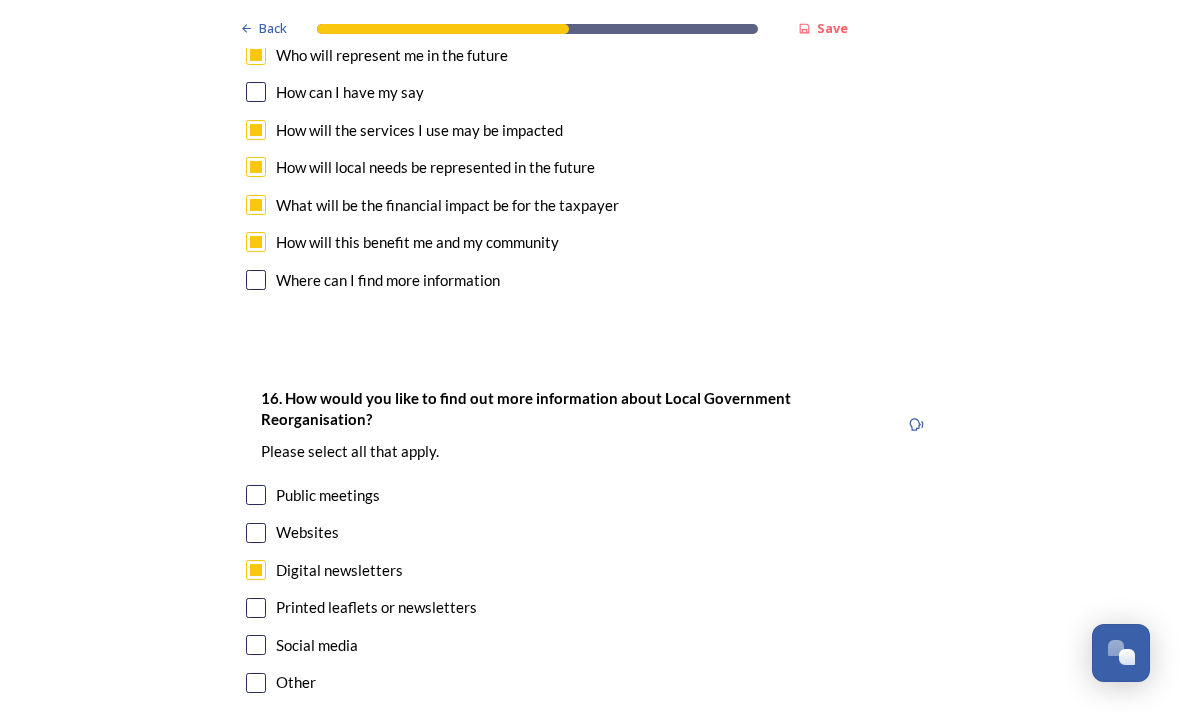 scroll, scrollTop: 6258, scrollLeft: 0, axis: vertical 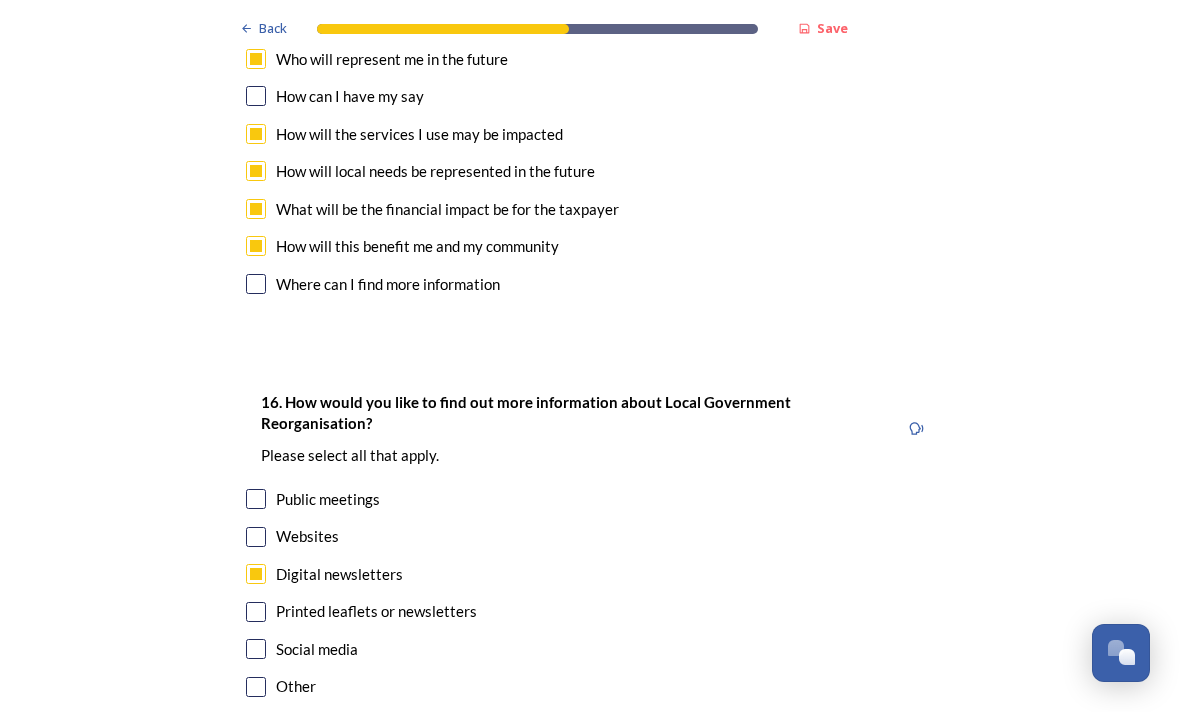 click on "Continue" at bounding box center (576, 798) 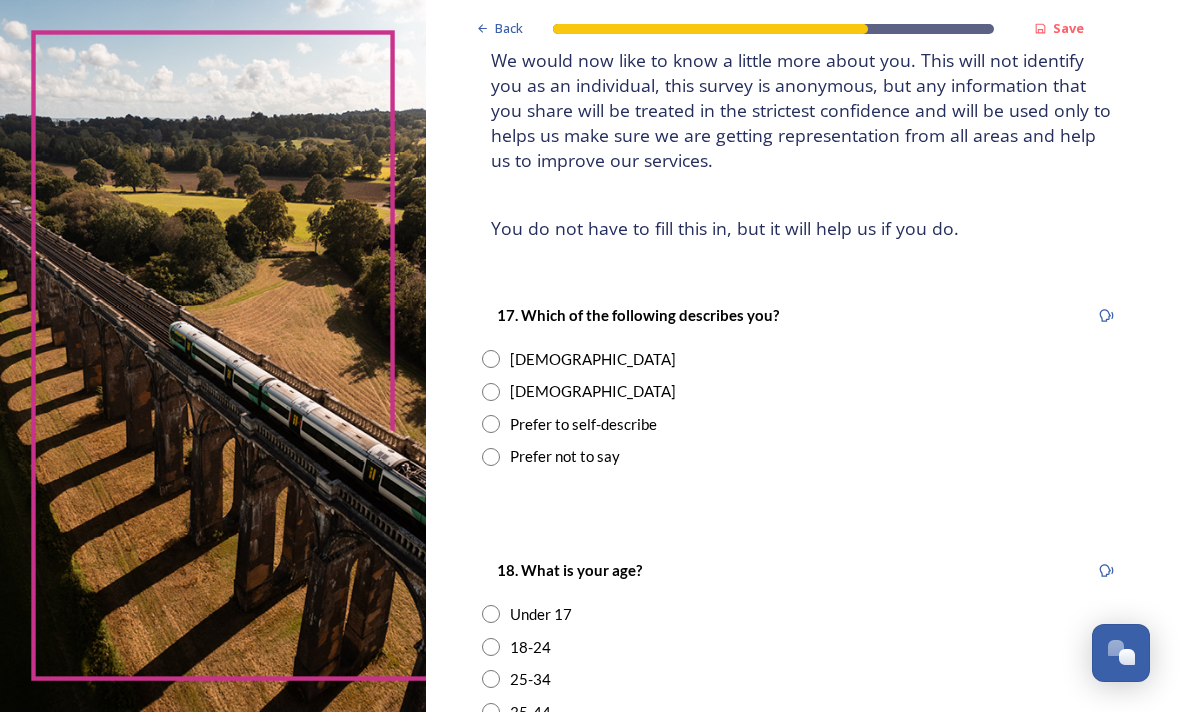 scroll, scrollTop: 149, scrollLeft: 0, axis: vertical 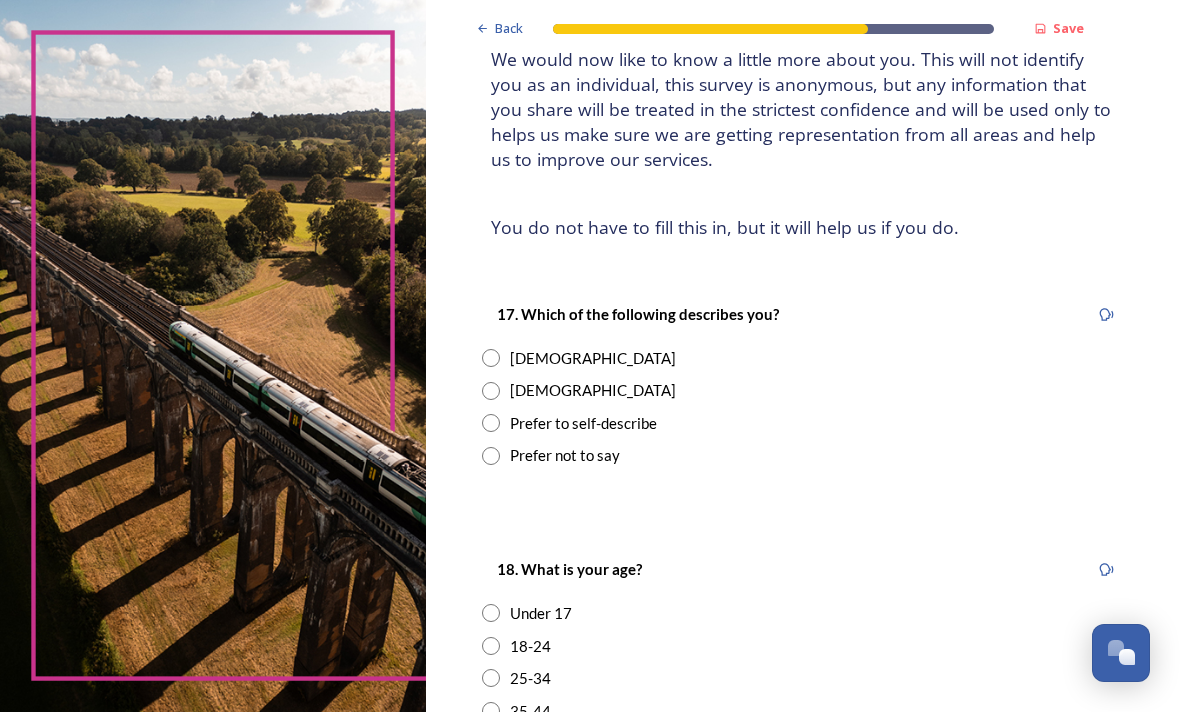 click at bounding box center (491, 457) 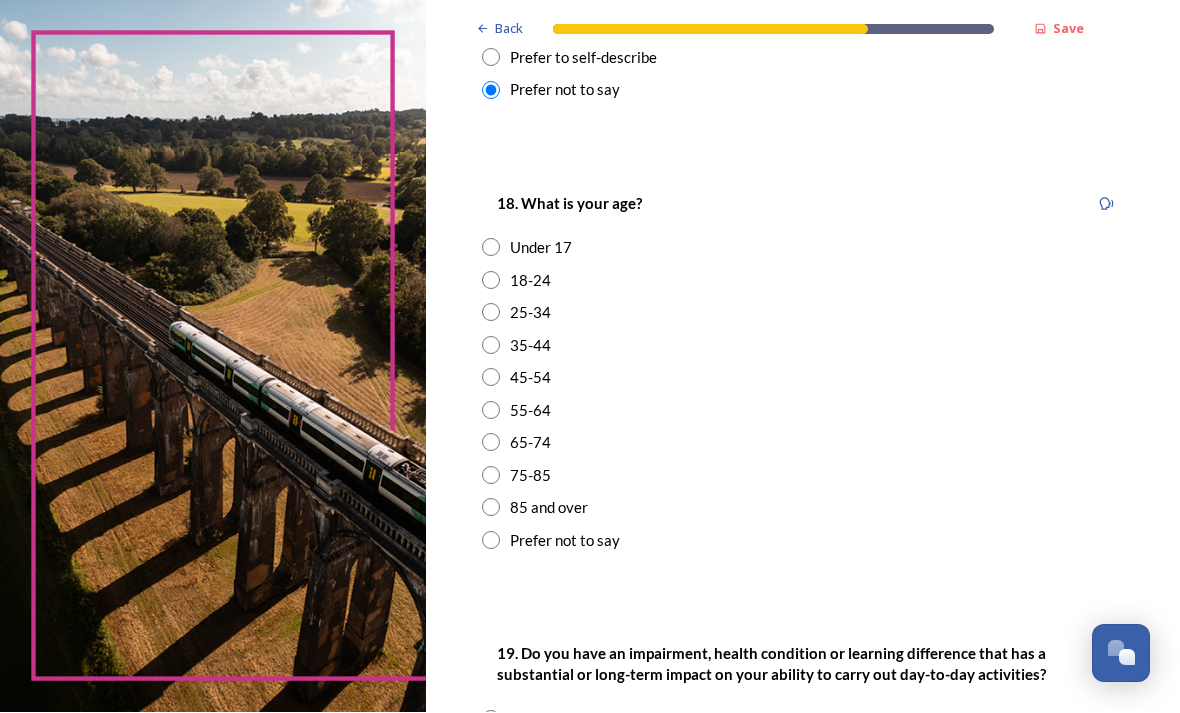 scroll, scrollTop: 515, scrollLeft: 0, axis: vertical 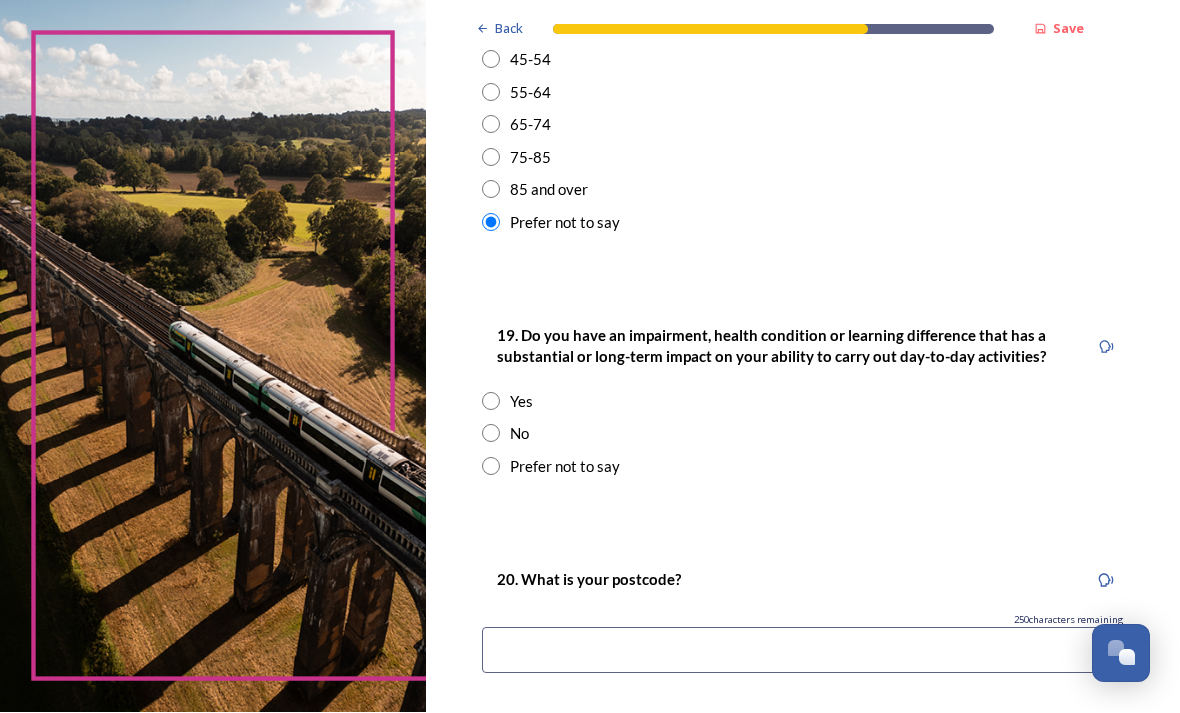 click at bounding box center (491, 467) 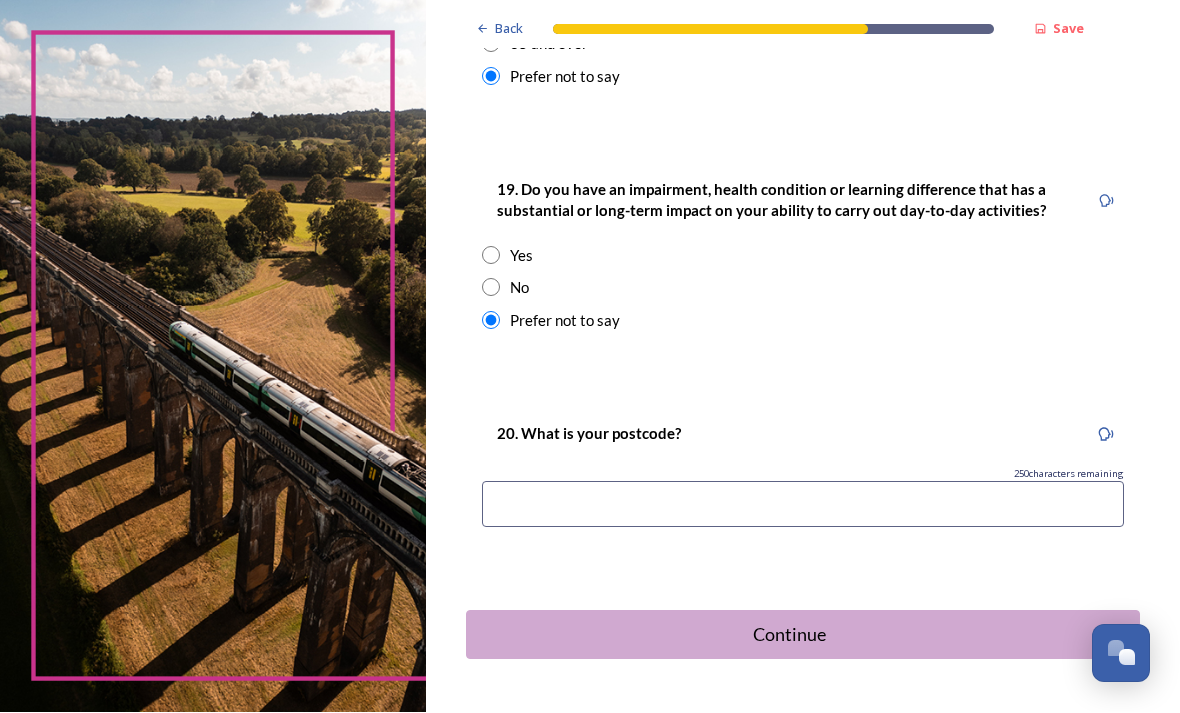 scroll, scrollTop: 978, scrollLeft: 0, axis: vertical 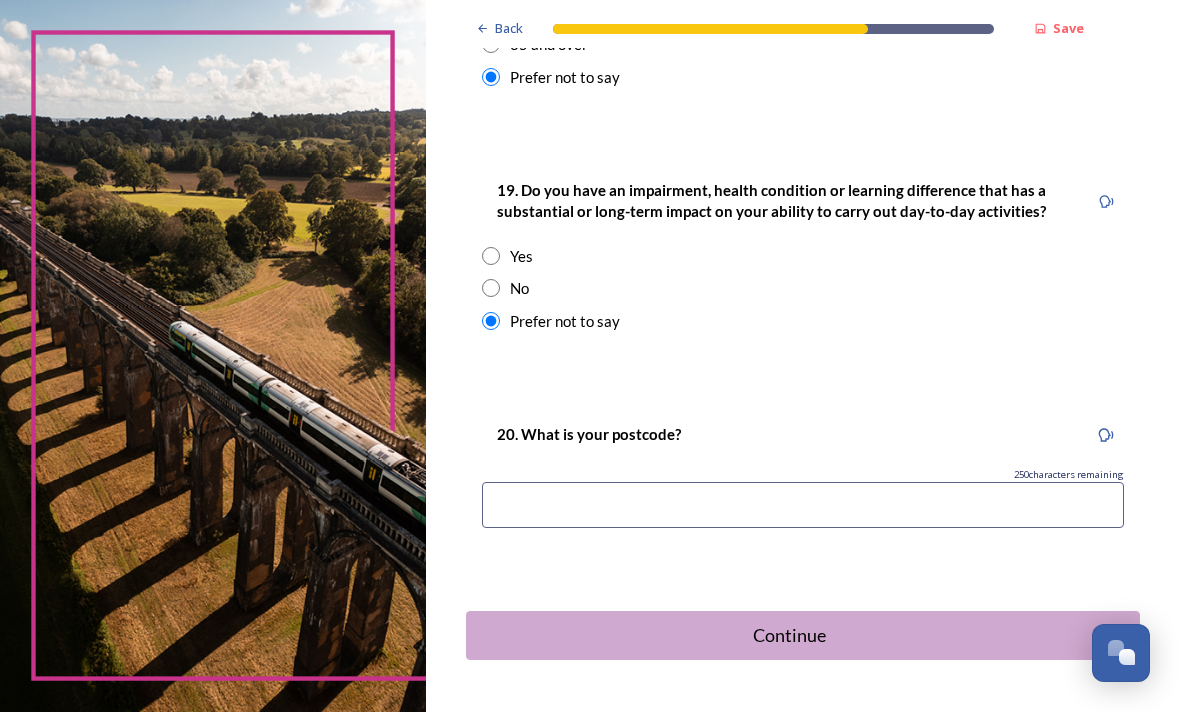 click on "Continue" at bounding box center [803, 636] 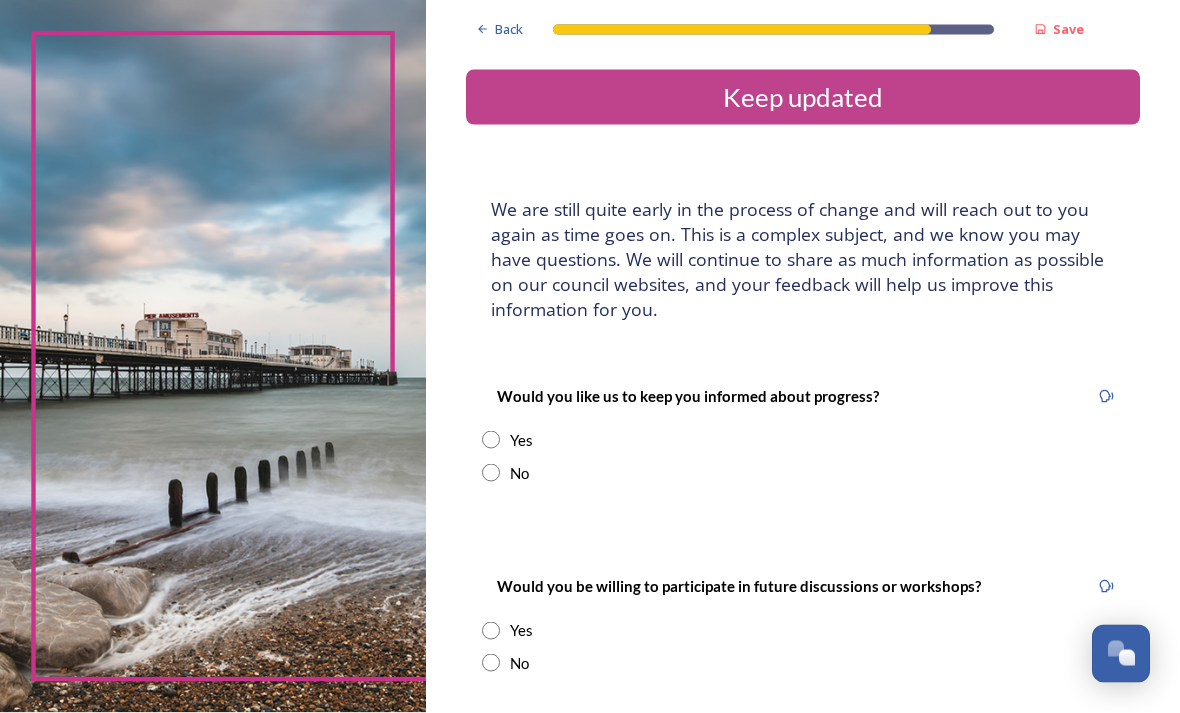 scroll, scrollTop: 0, scrollLeft: 0, axis: both 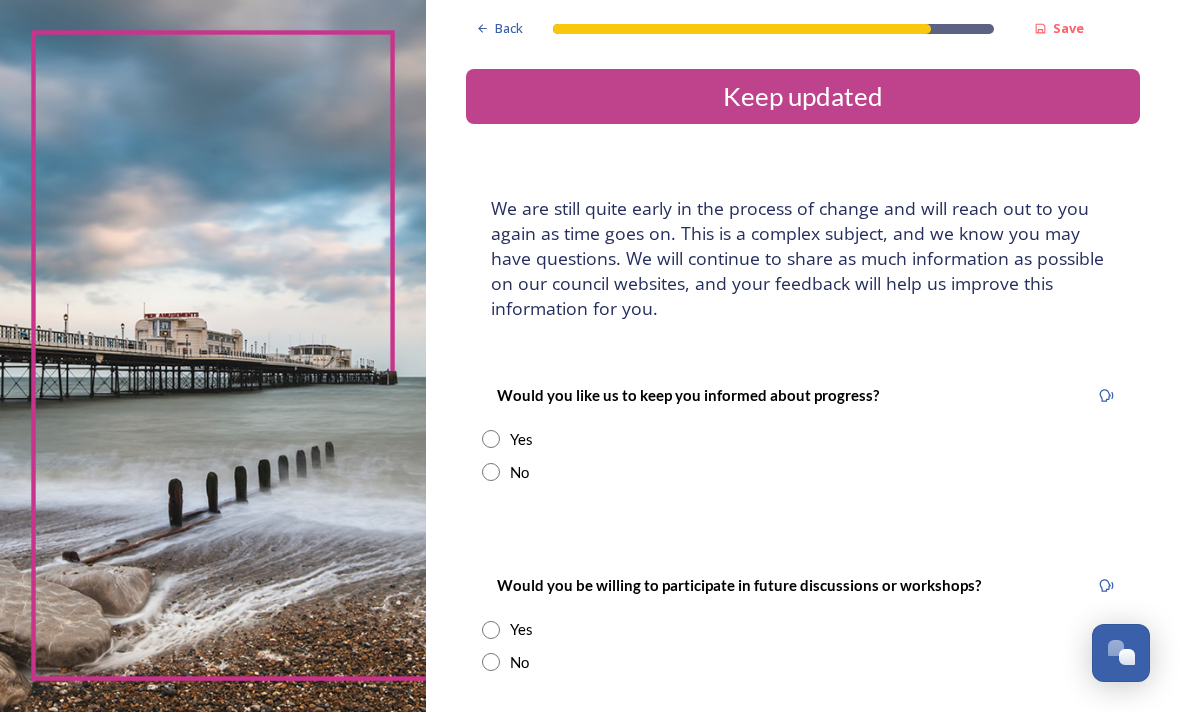 click on "Back" at bounding box center [509, 29] 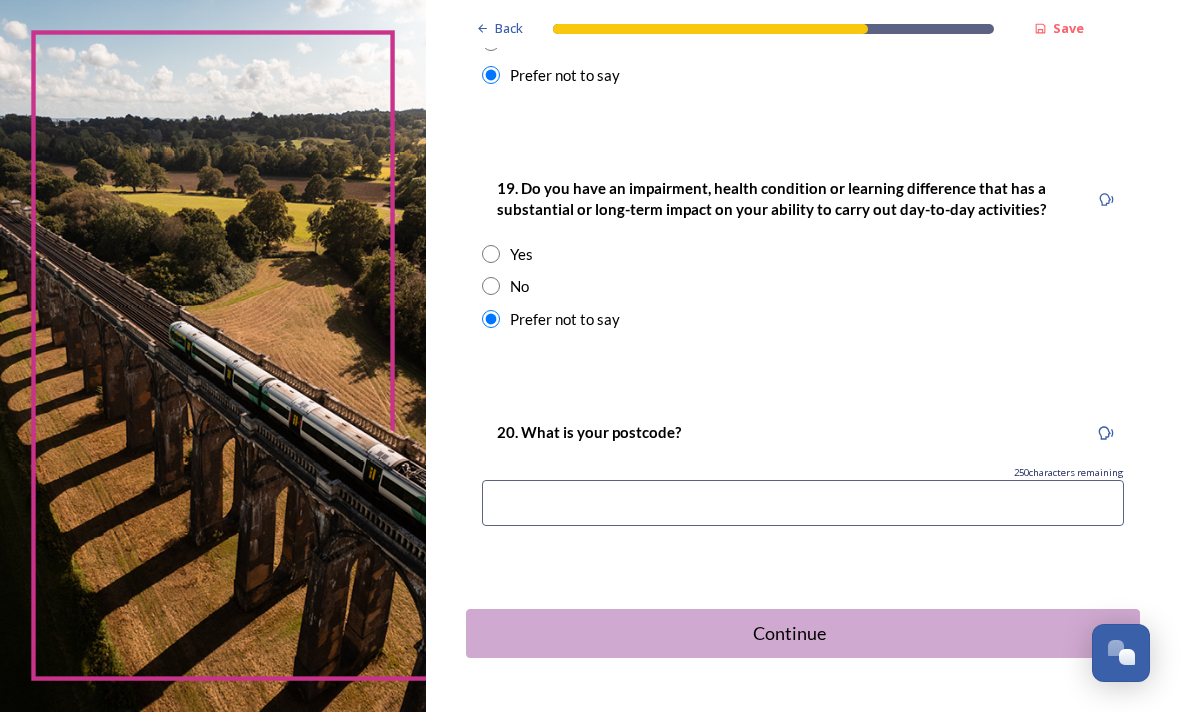 scroll, scrollTop: 978, scrollLeft: 0, axis: vertical 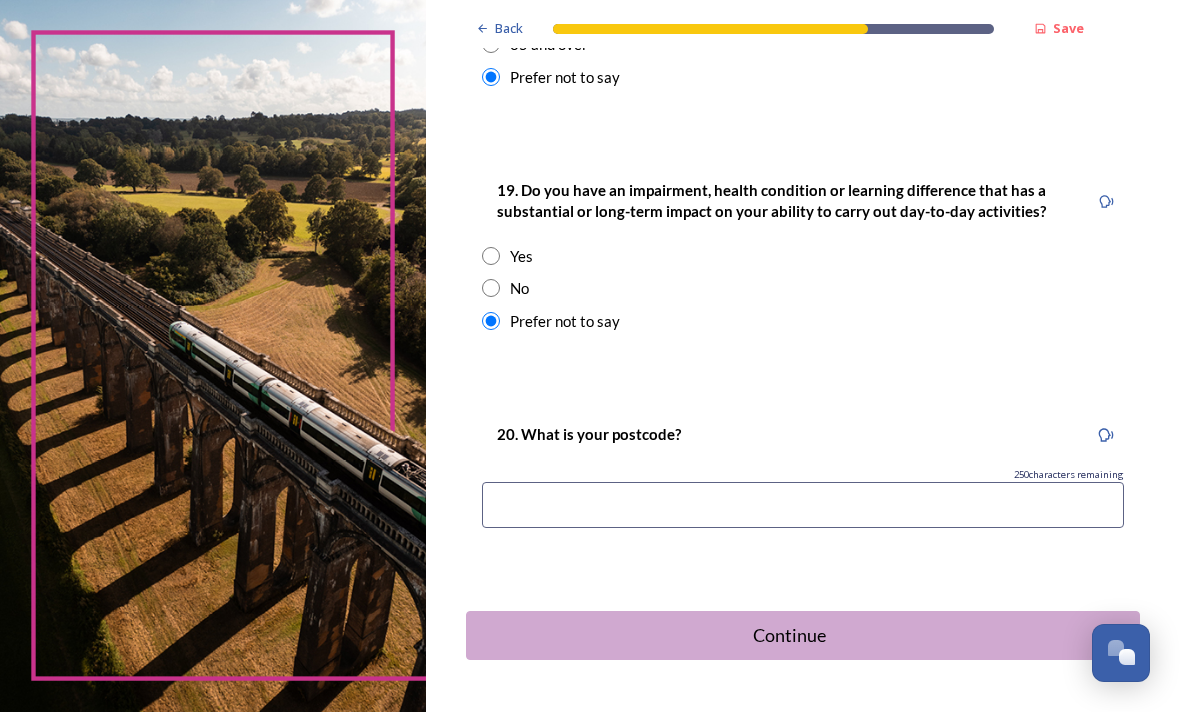 click at bounding box center [803, 506] 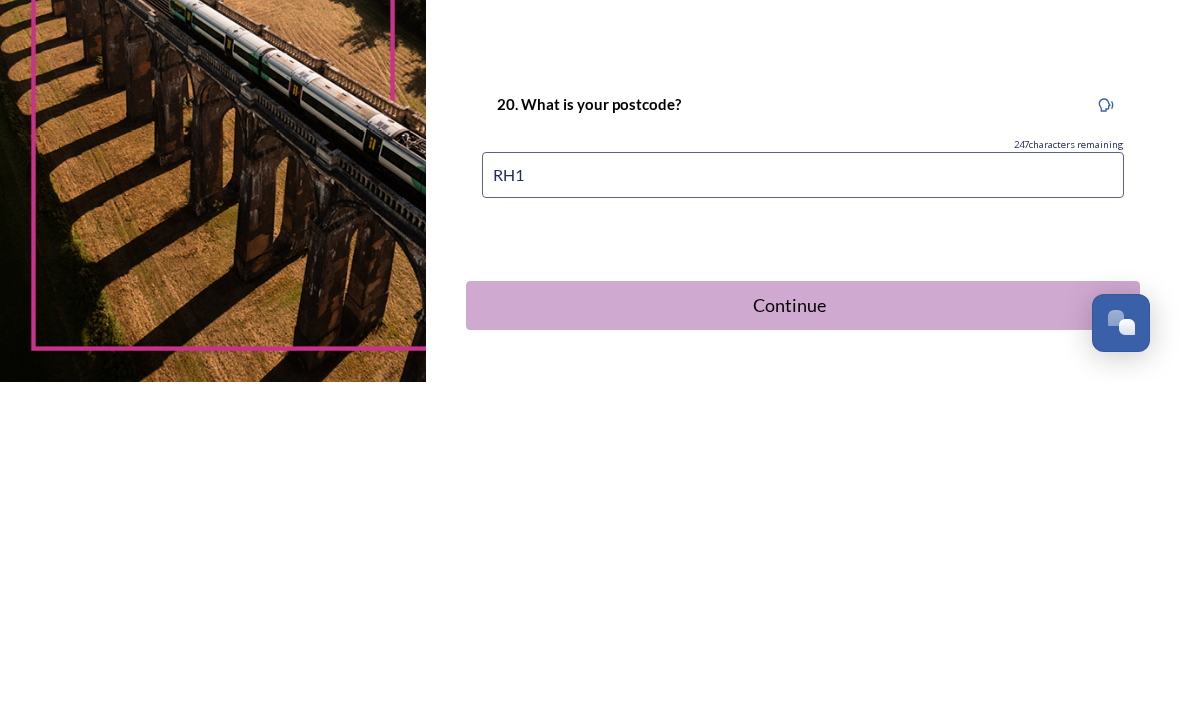type on "RH13" 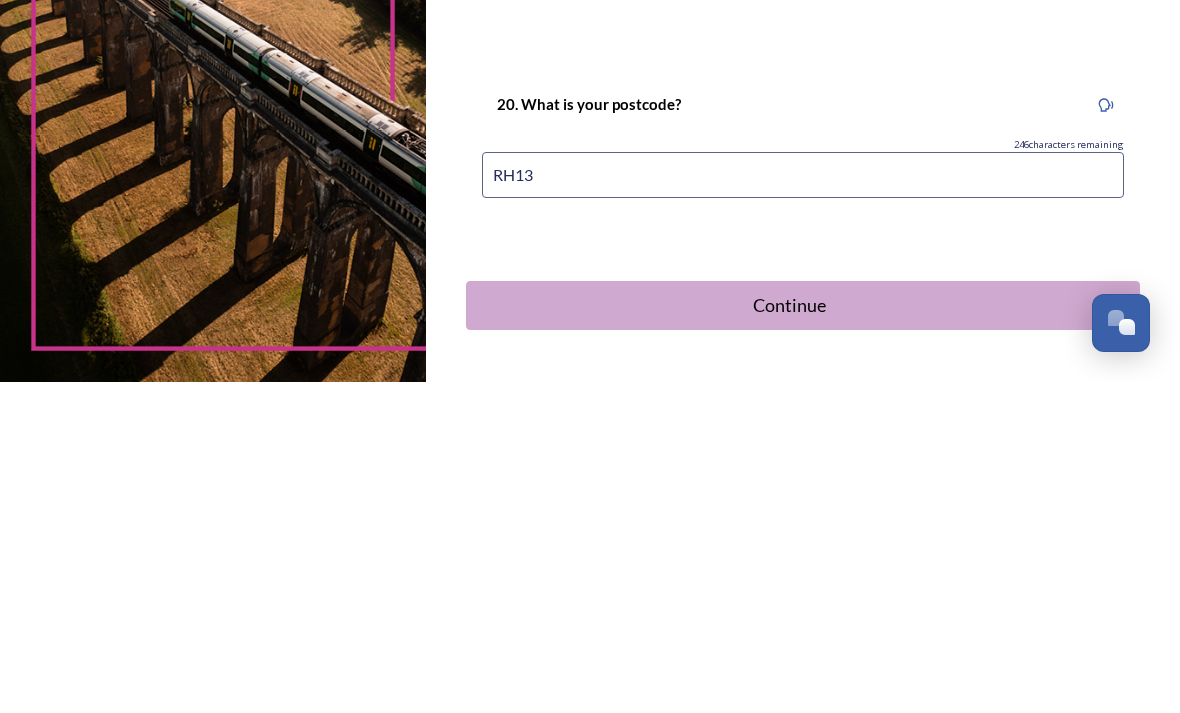 click on "Continue" at bounding box center (789, 636) 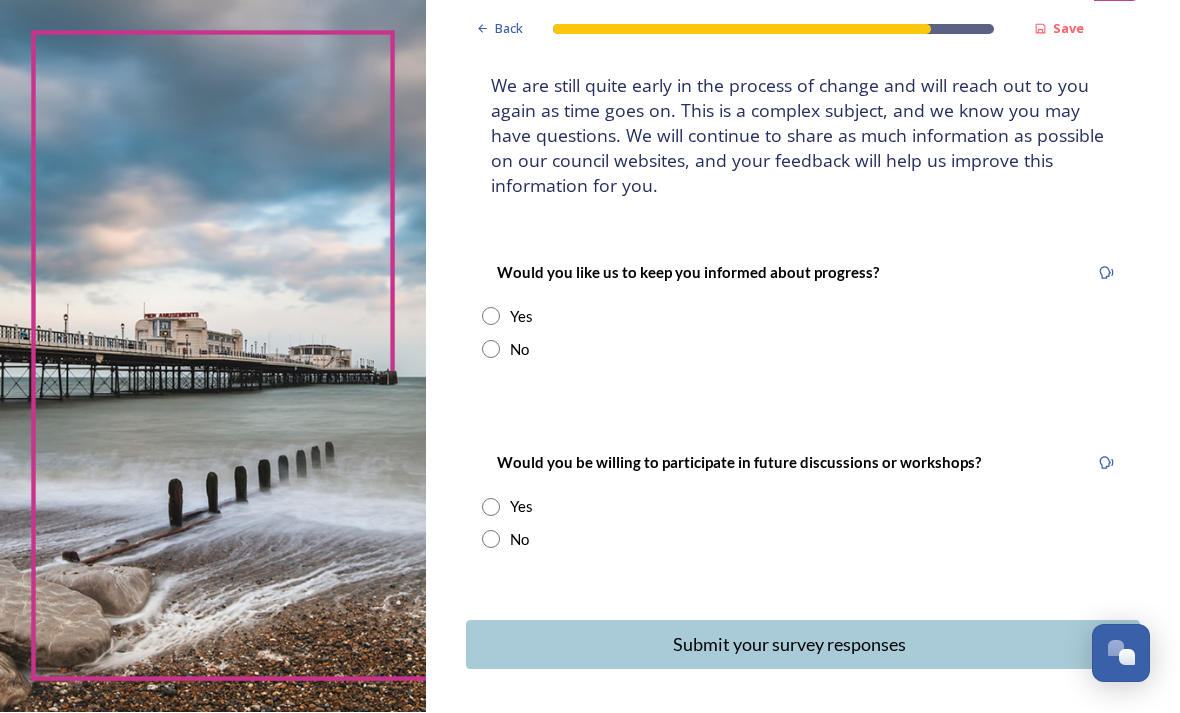 scroll, scrollTop: 122, scrollLeft: 0, axis: vertical 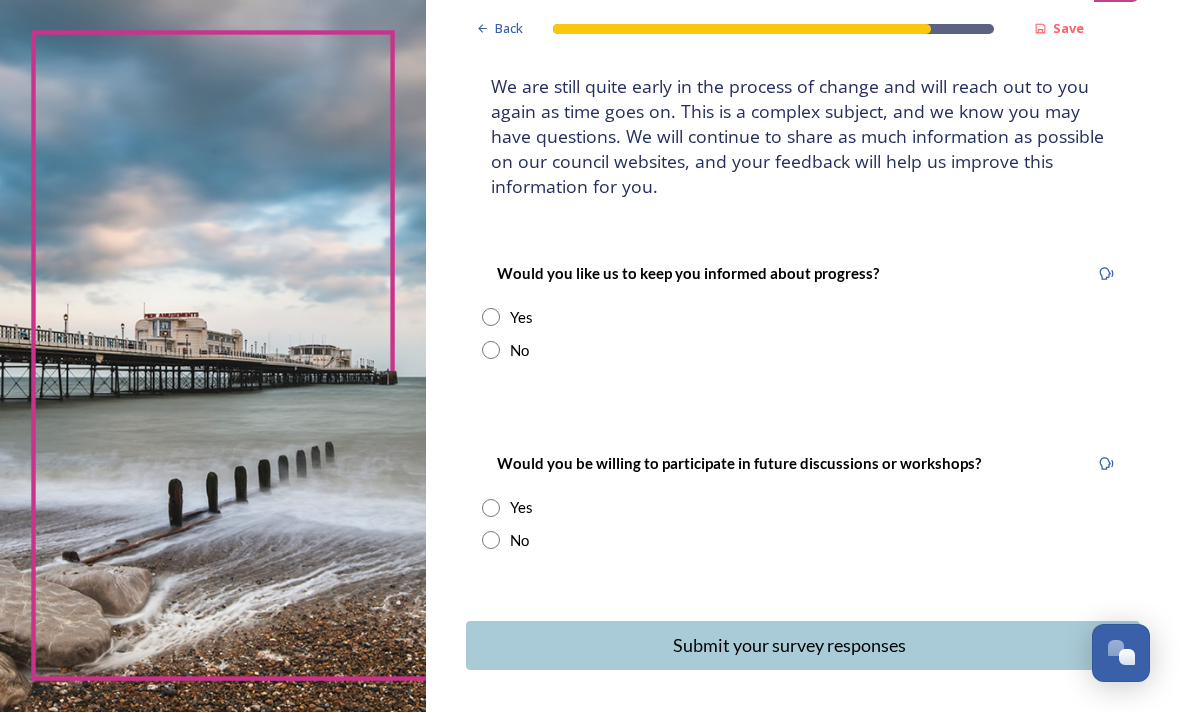 click at bounding box center (491, 318) 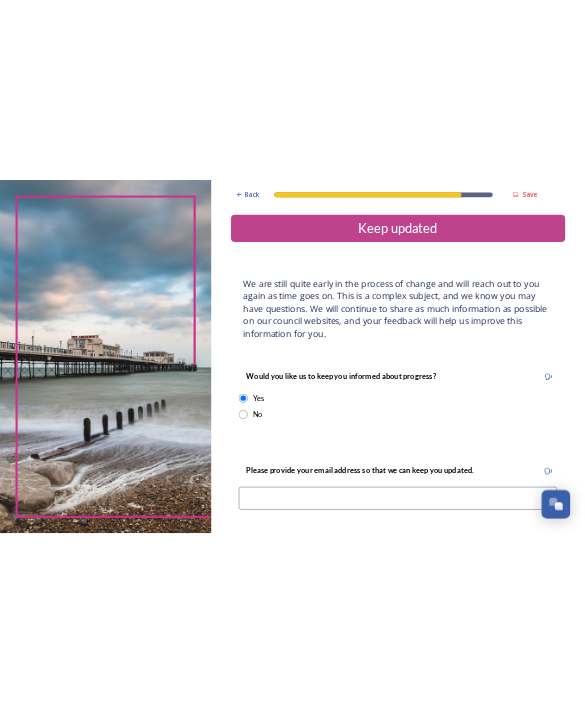 scroll, scrollTop: 0, scrollLeft: 0, axis: both 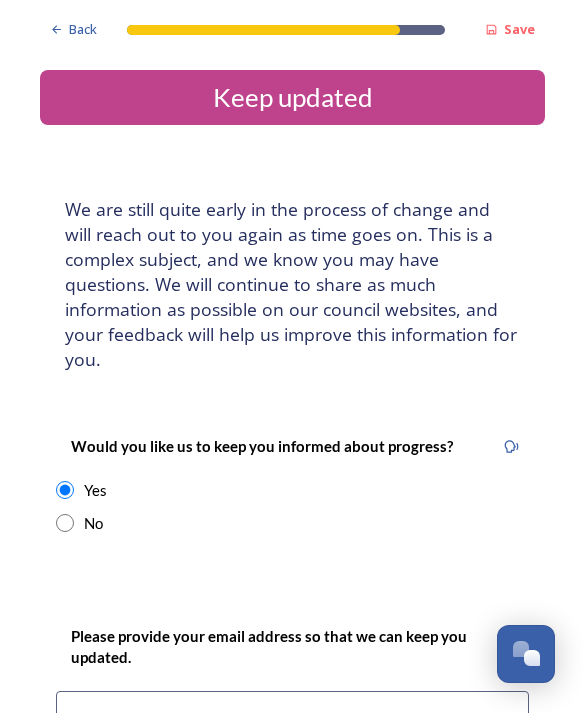 click at bounding box center (292, 714) 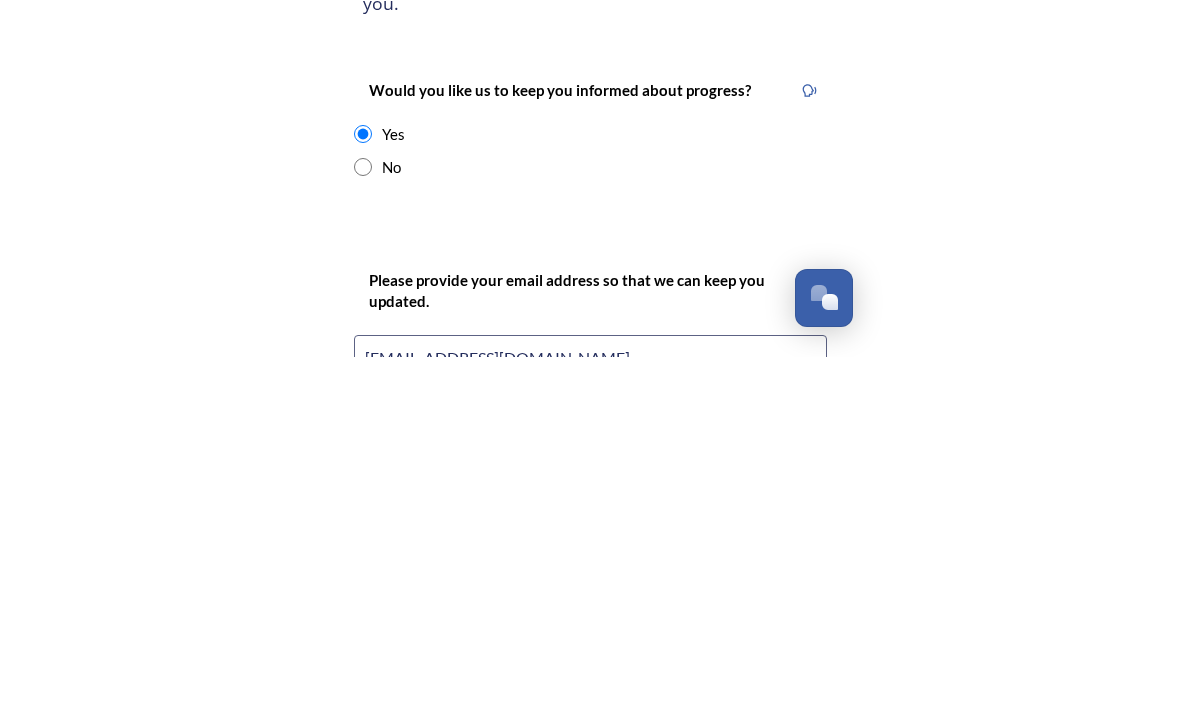 scroll, scrollTop: 0, scrollLeft: 0, axis: both 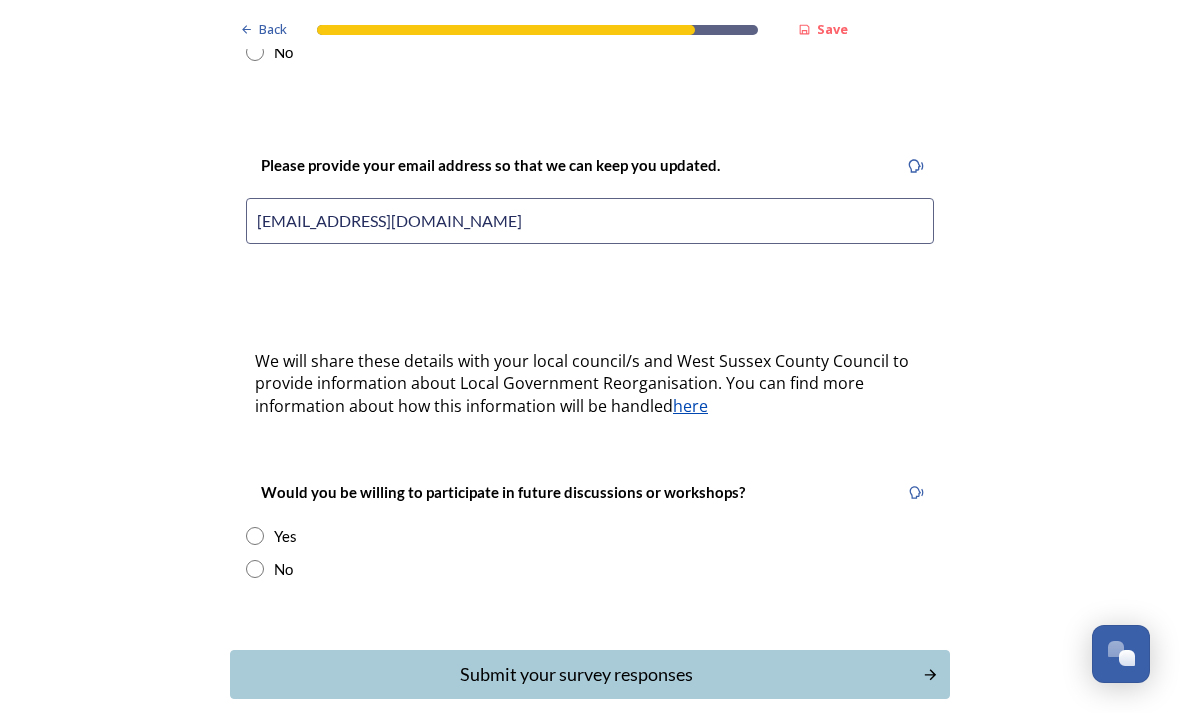 type on "[EMAIL_ADDRESS][DOMAIN_NAME]" 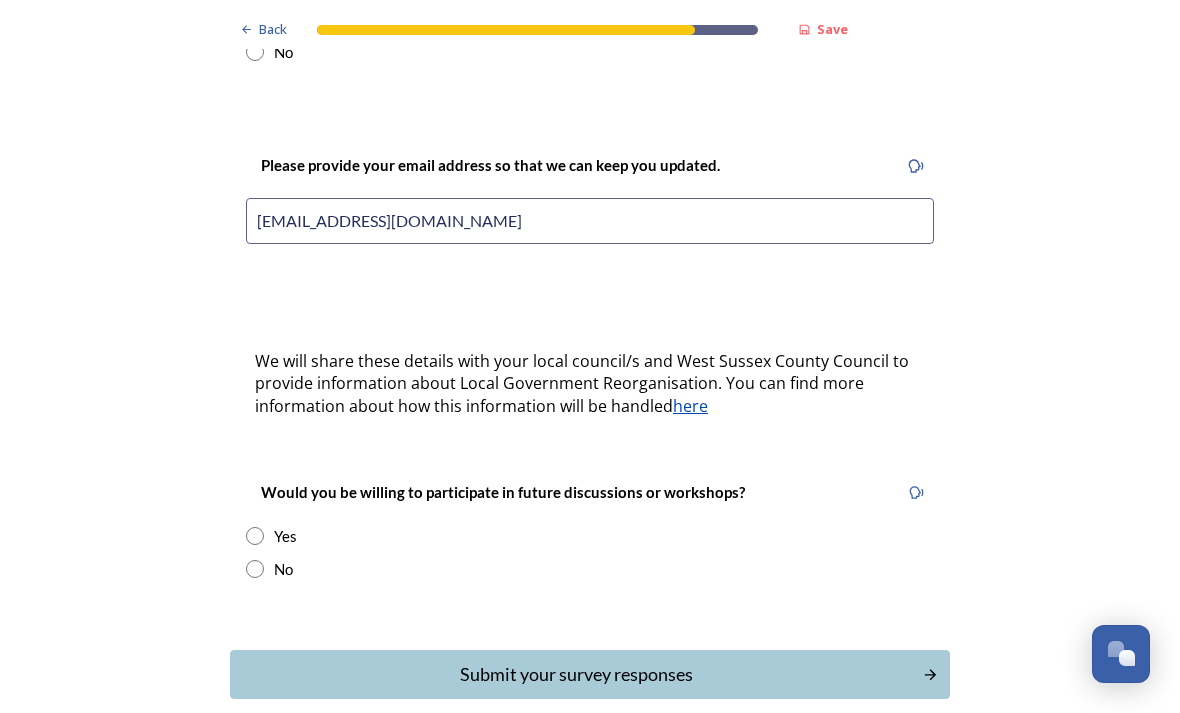 radio on "true" 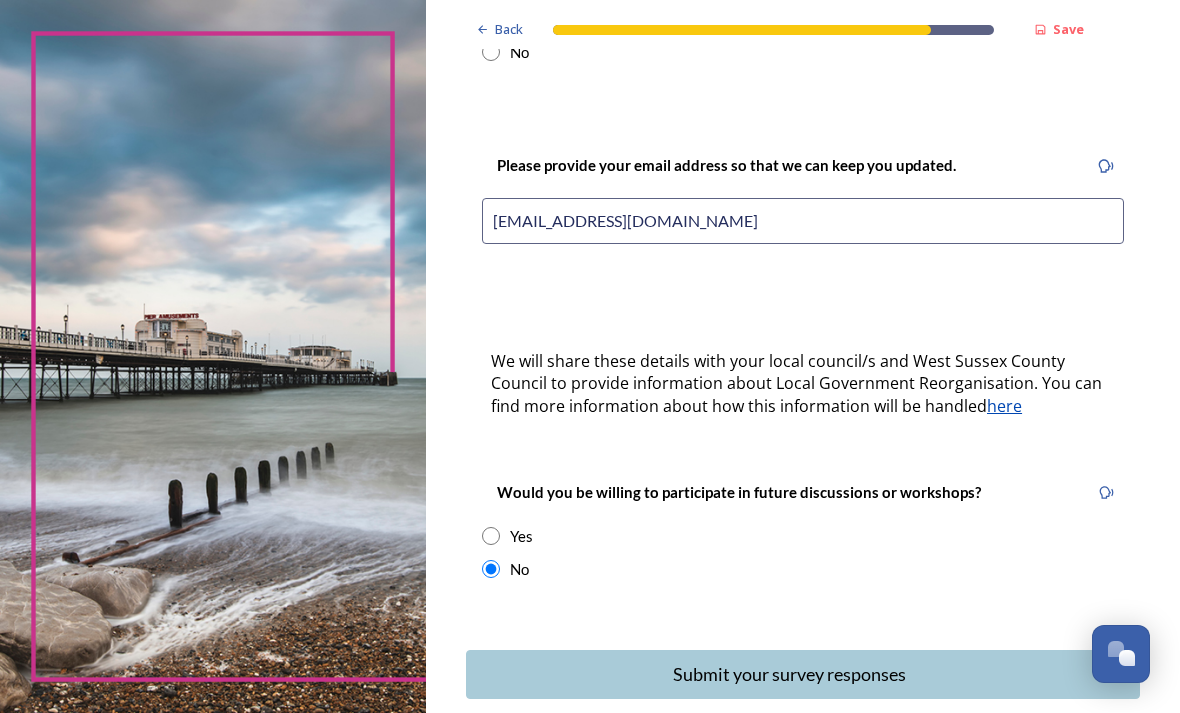 click on "Submit your survey responses" at bounding box center [789, 674] 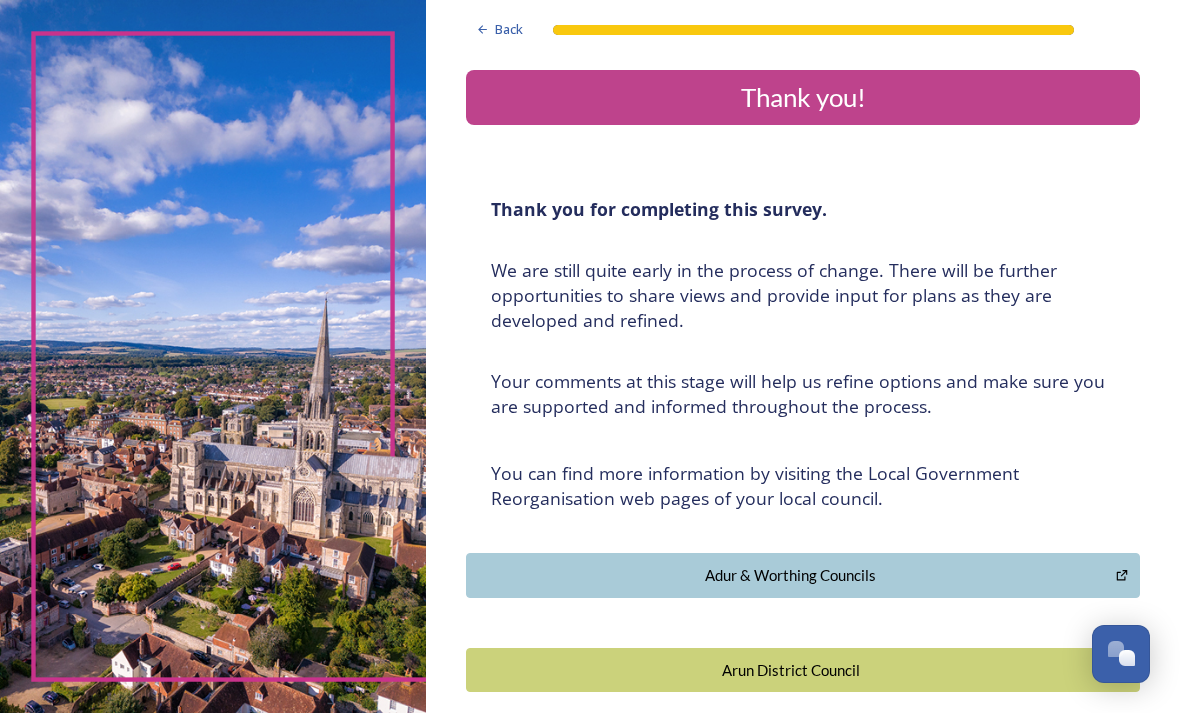 scroll, scrollTop: 0, scrollLeft: 0, axis: both 